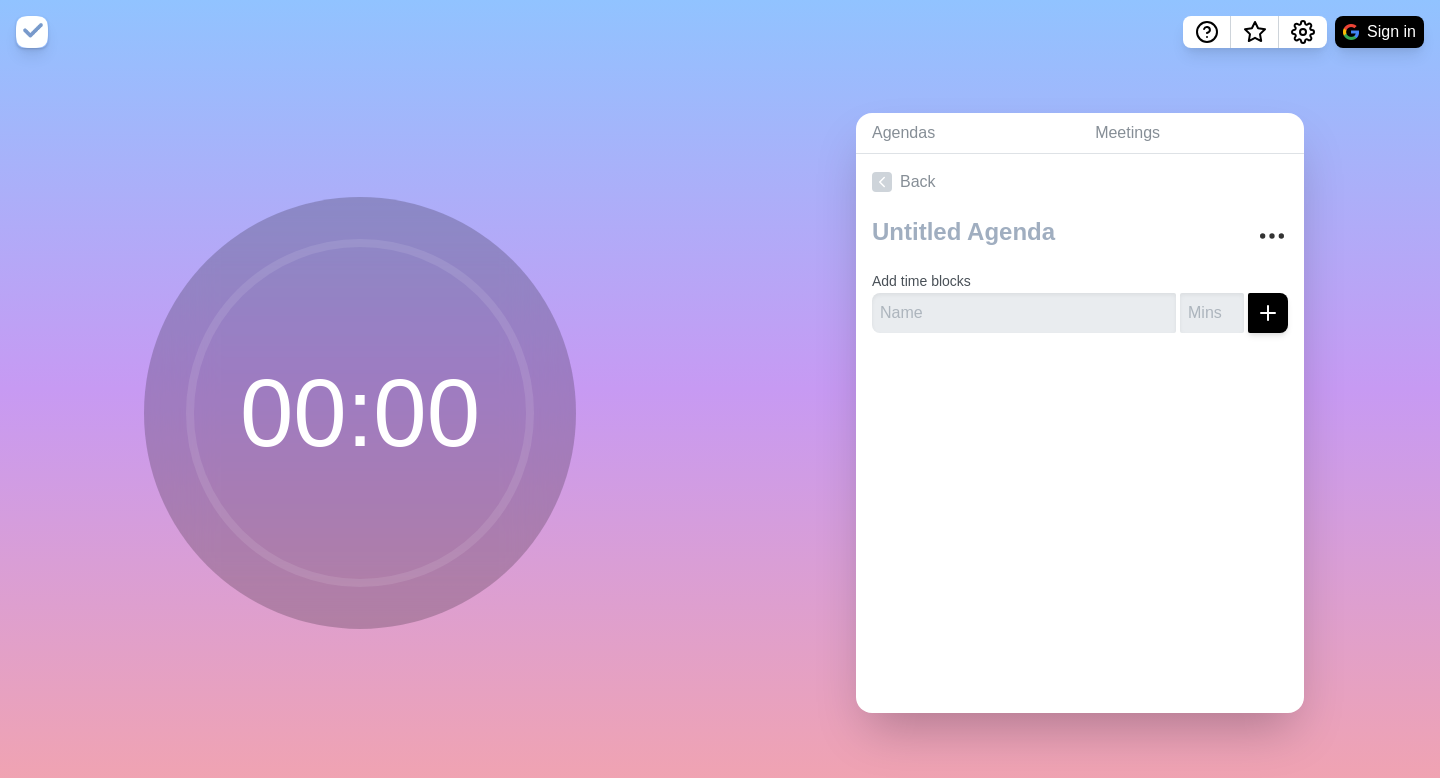 scroll, scrollTop: 0, scrollLeft: 0, axis: both 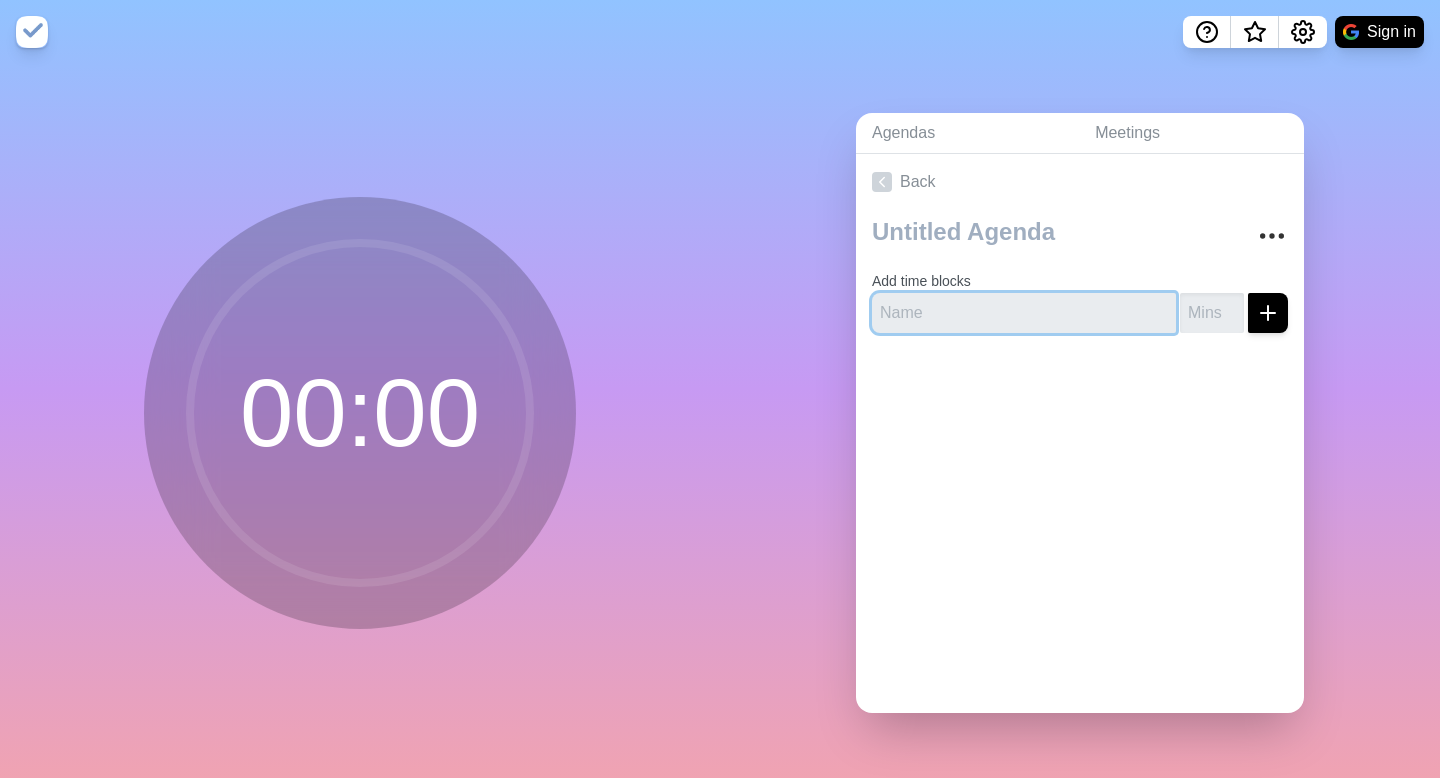 click at bounding box center [1024, 313] 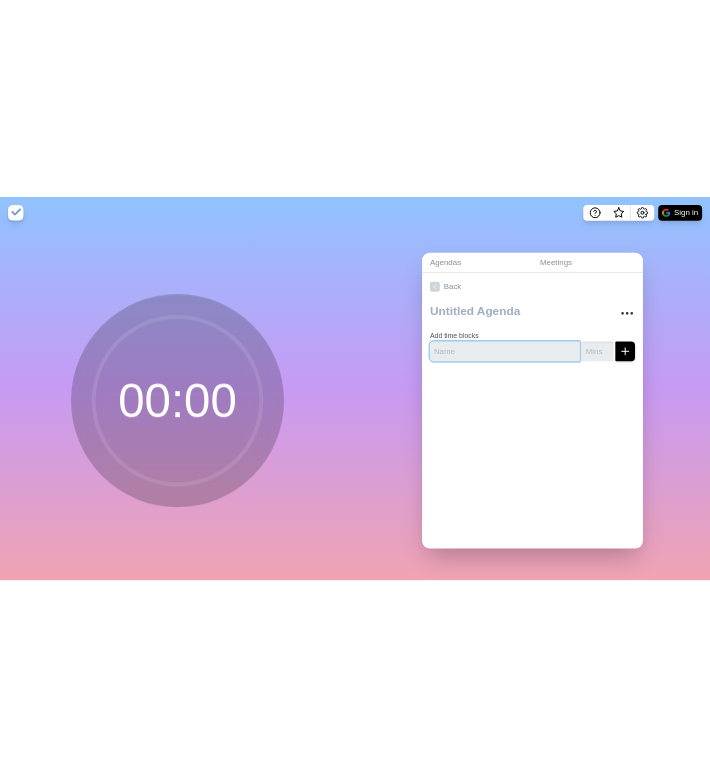 scroll, scrollTop: 0, scrollLeft: 0, axis: both 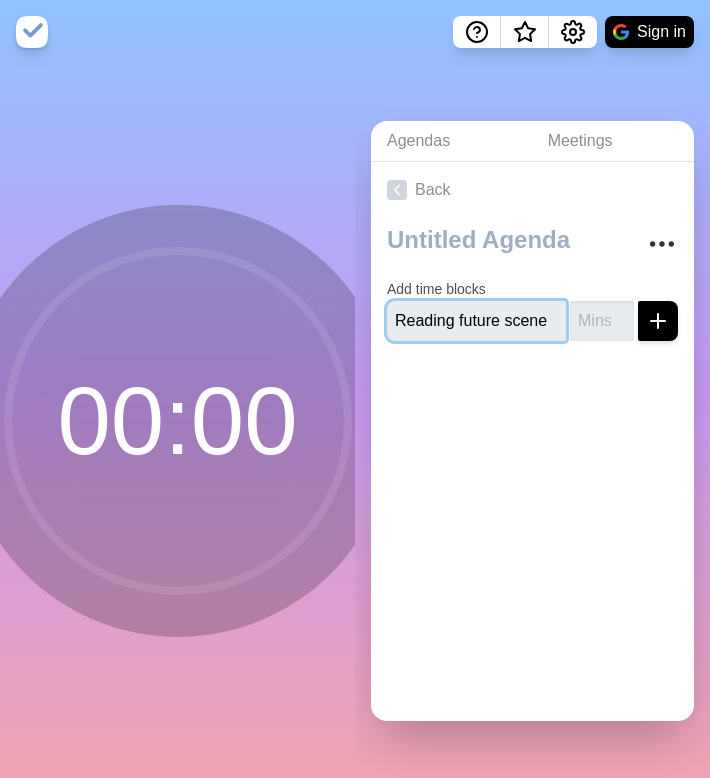 type on "Reading future scene" 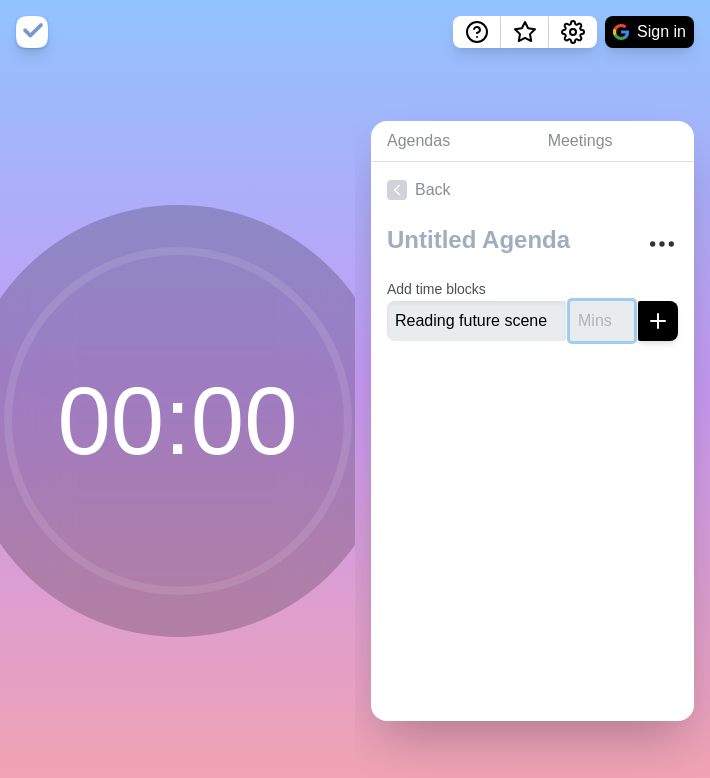 click at bounding box center (602, 321) 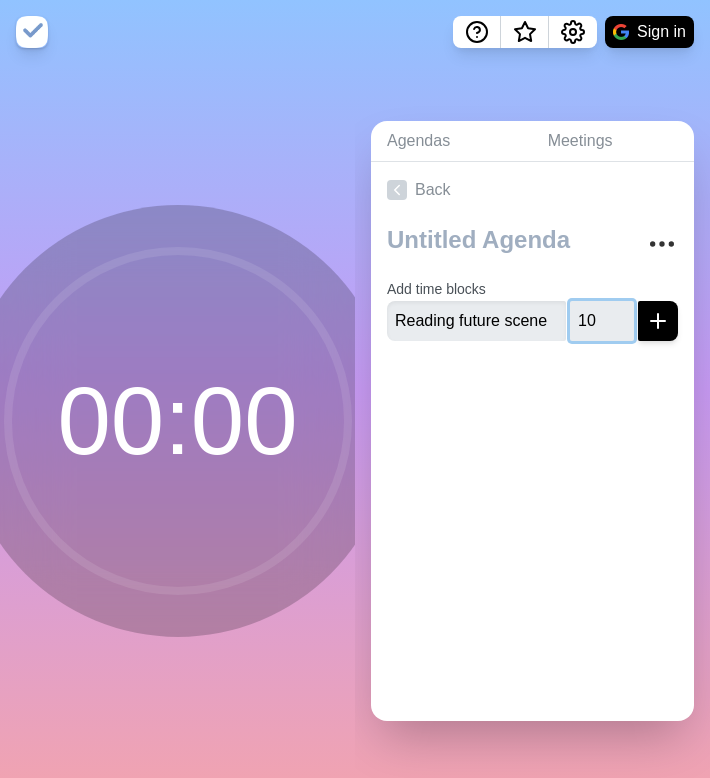 type on "10" 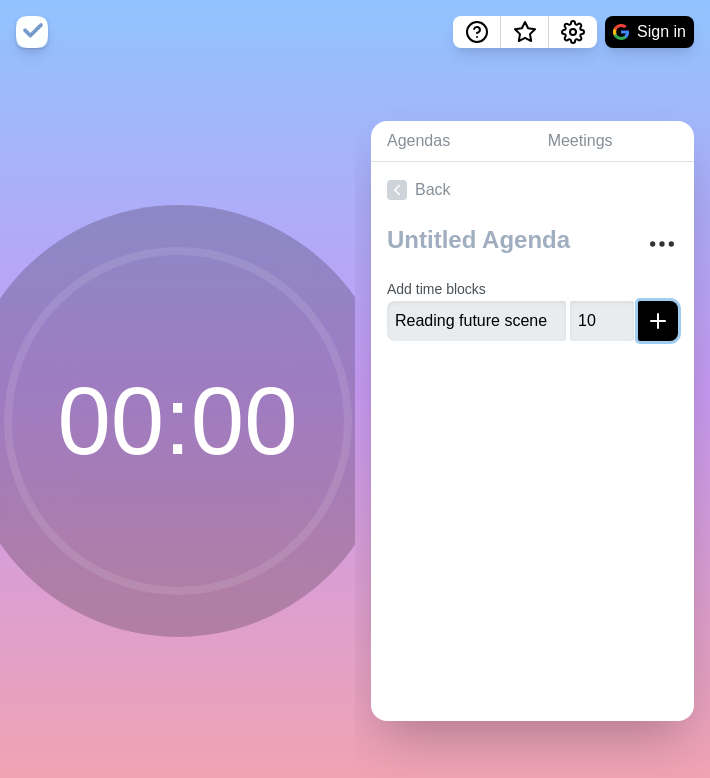 click 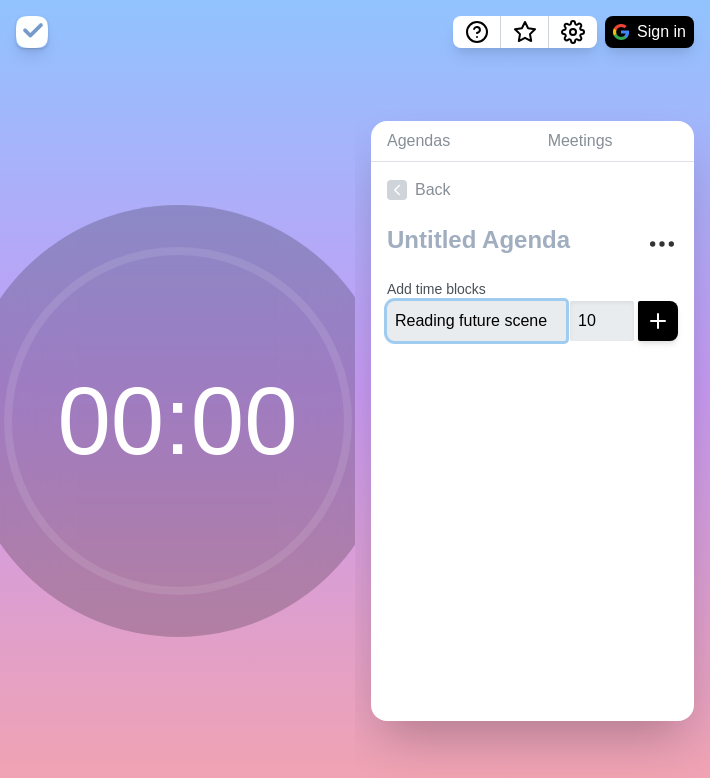 type 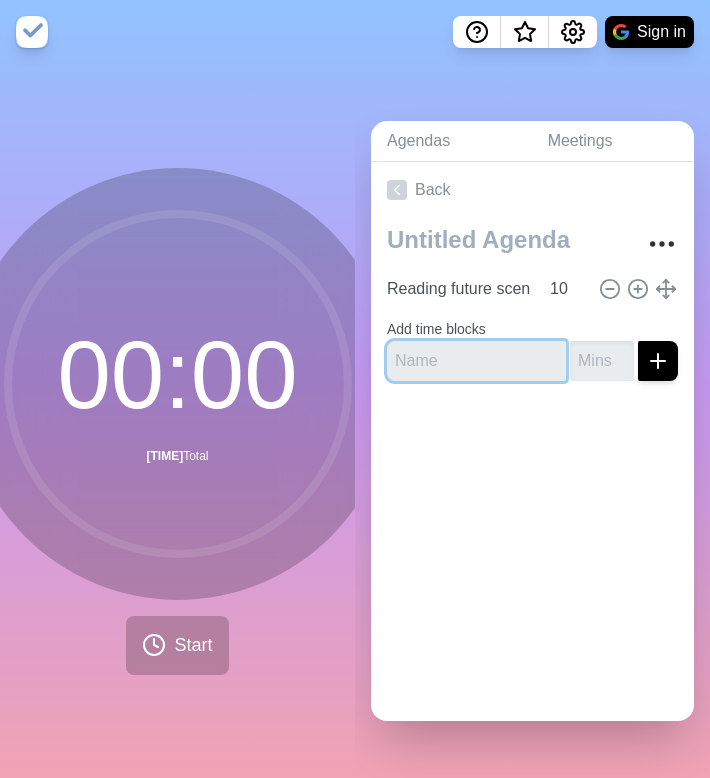 click at bounding box center (476, 361) 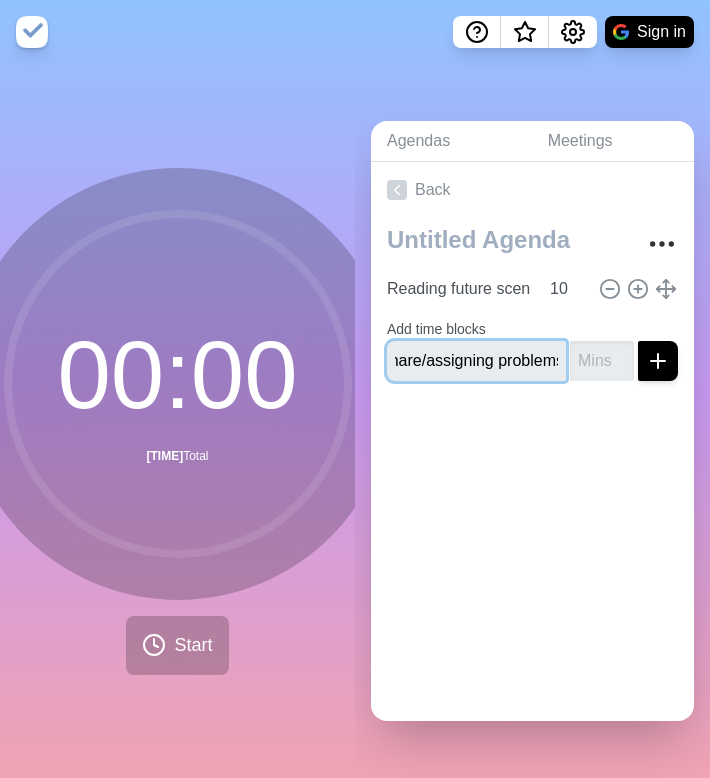 scroll, scrollTop: 0, scrollLeft: 24, axis: horizontal 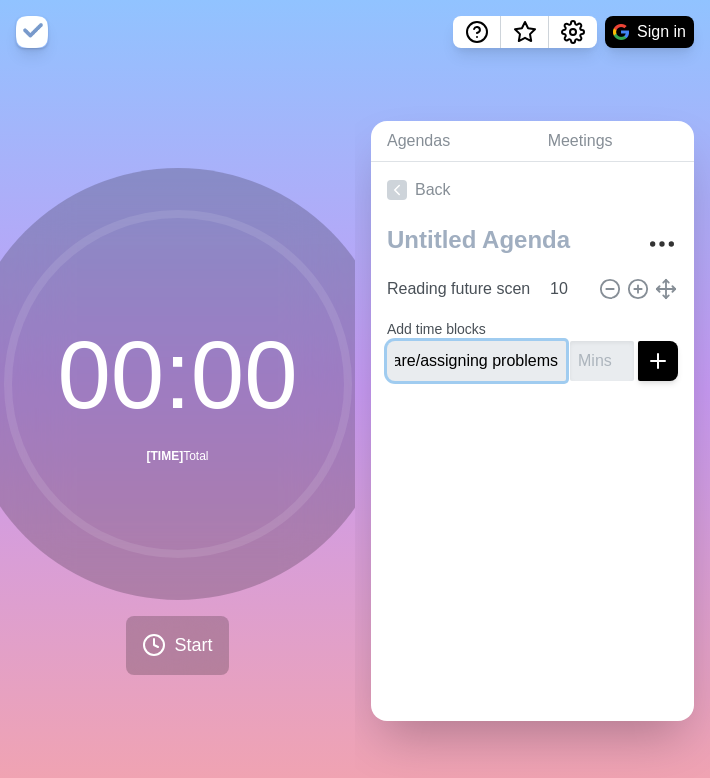 type on "Share/assigning problems" 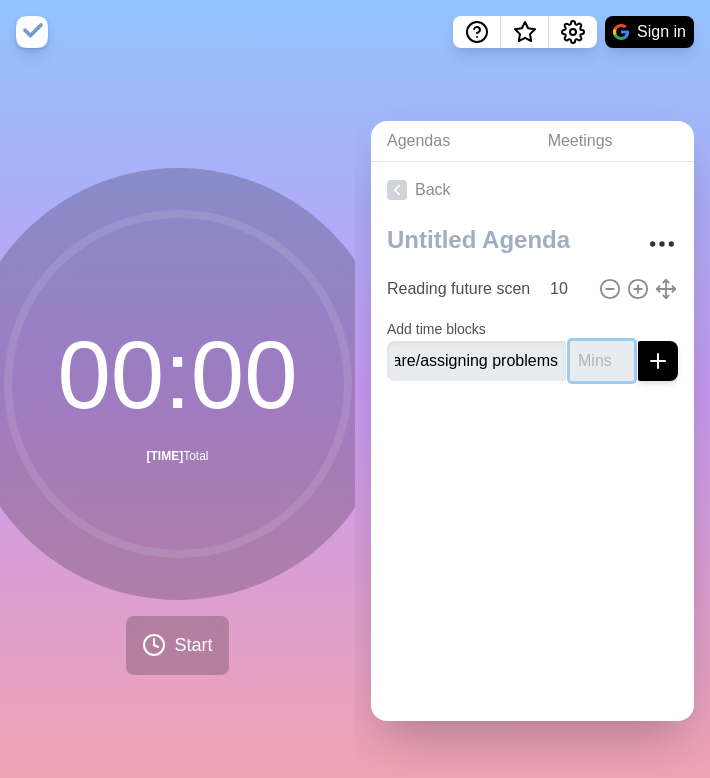 scroll, scrollTop: 0, scrollLeft: 0, axis: both 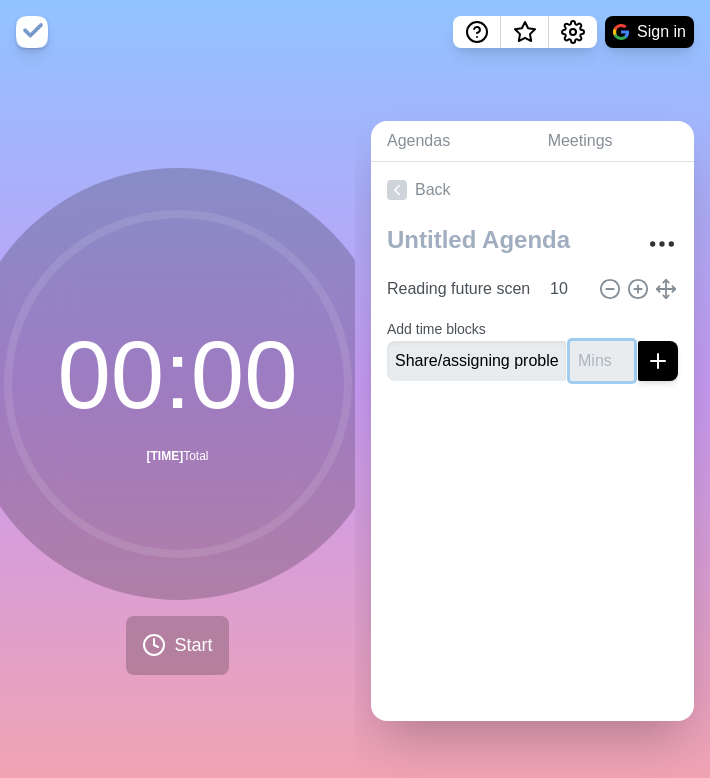 click at bounding box center [602, 361] 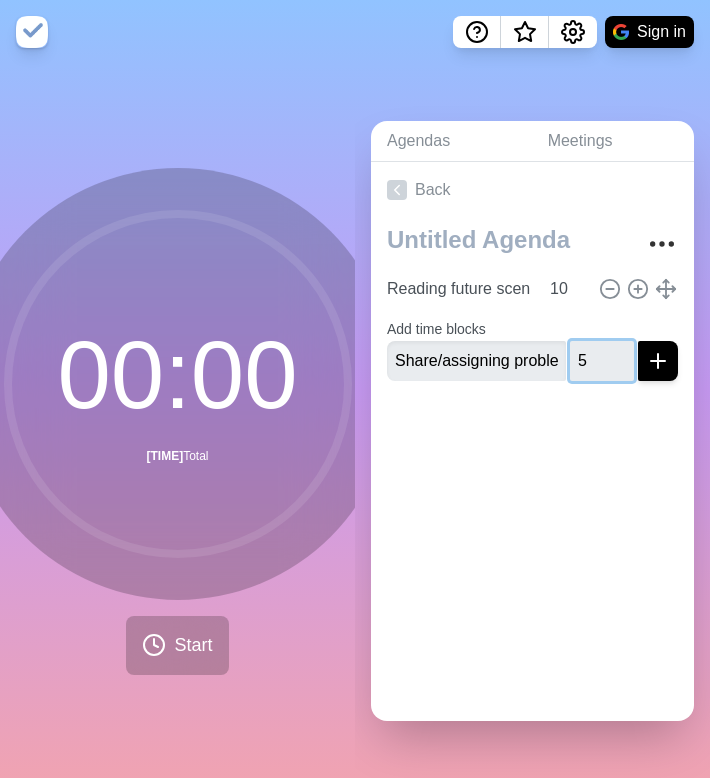 type on "5" 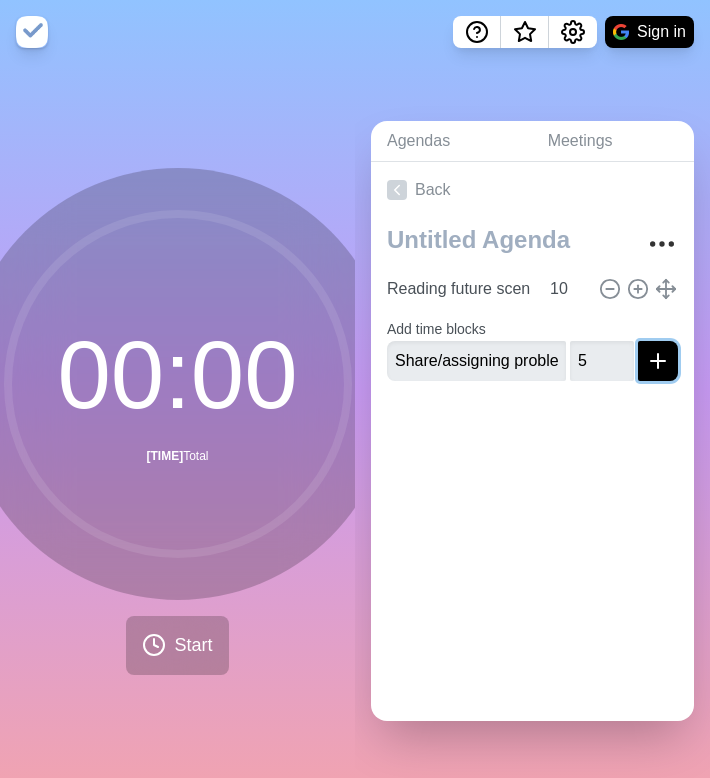 click 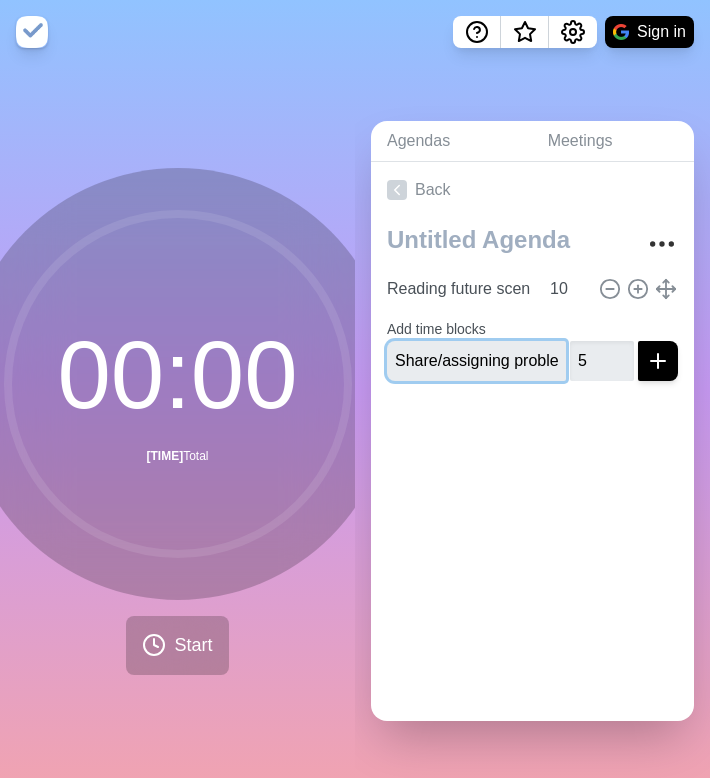 type 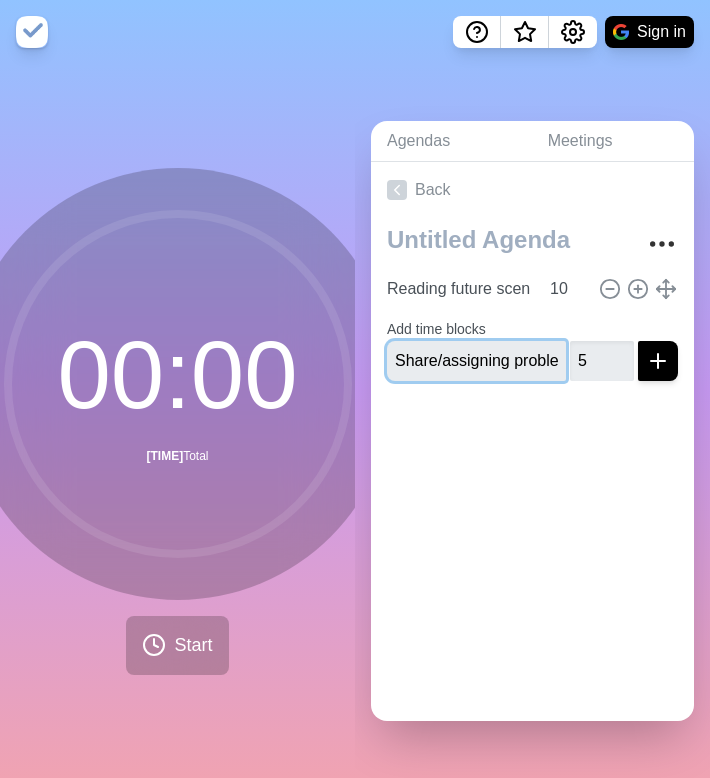 type 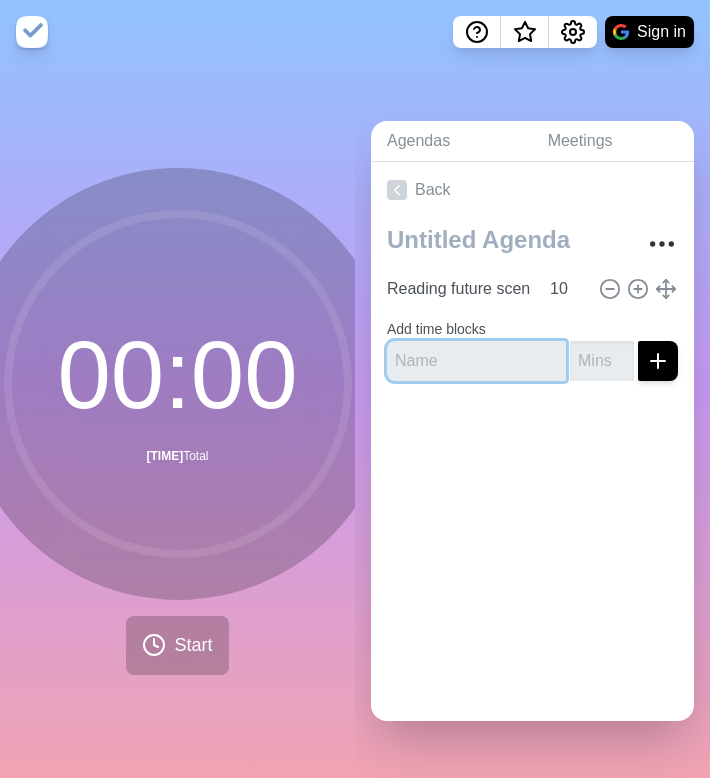 scroll, scrollTop: 0, scrollLeft: 0, axis: both 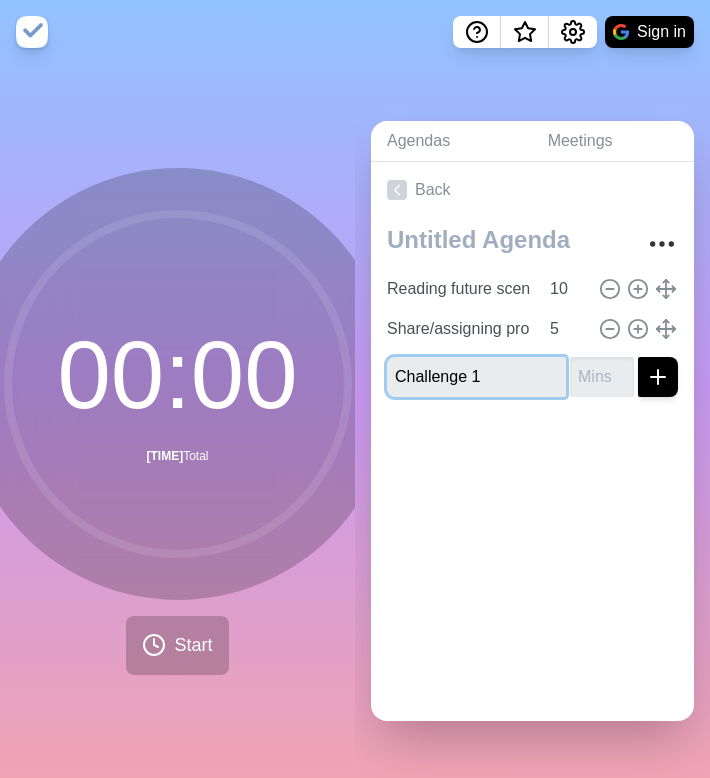 type on "Challenge 1" 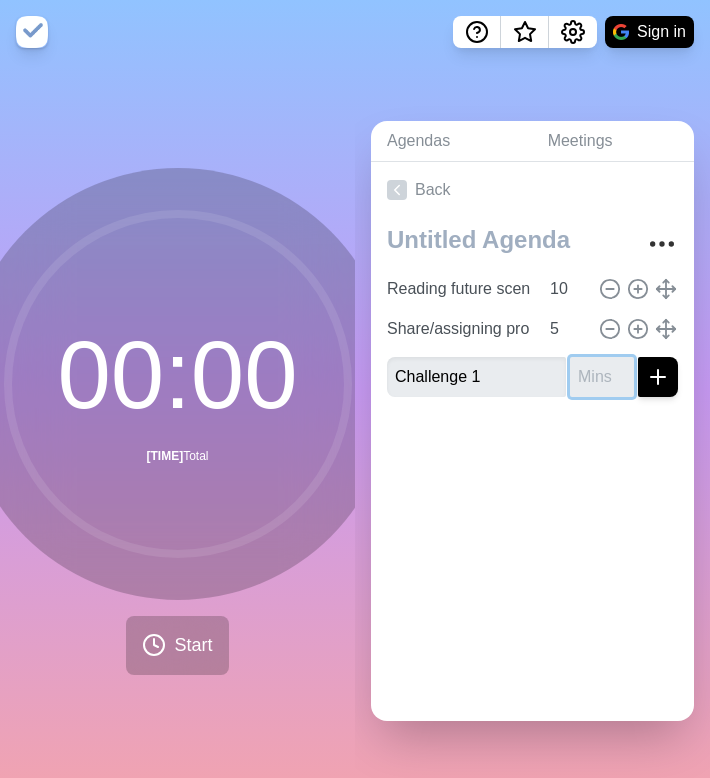 click at bounding box center [602, 377] 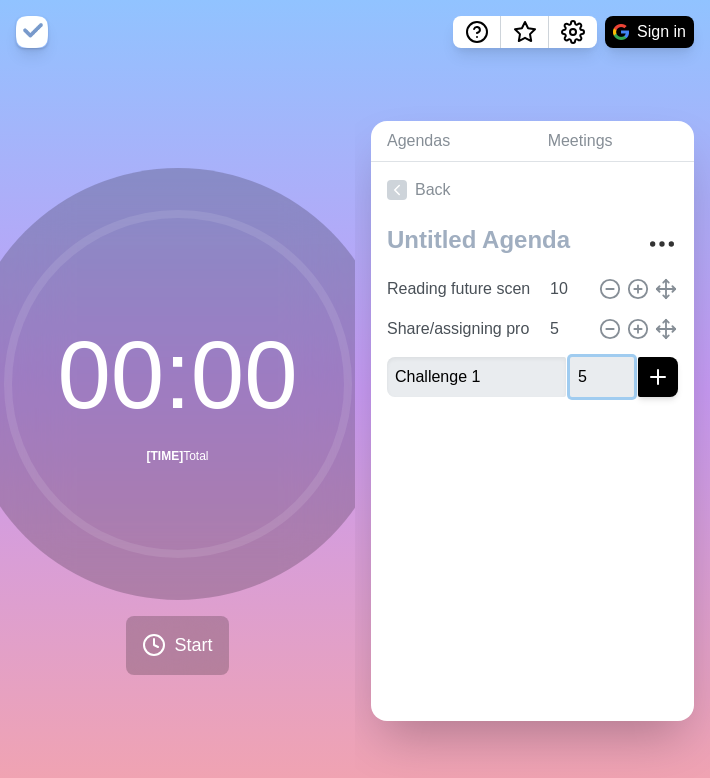 type on "5" 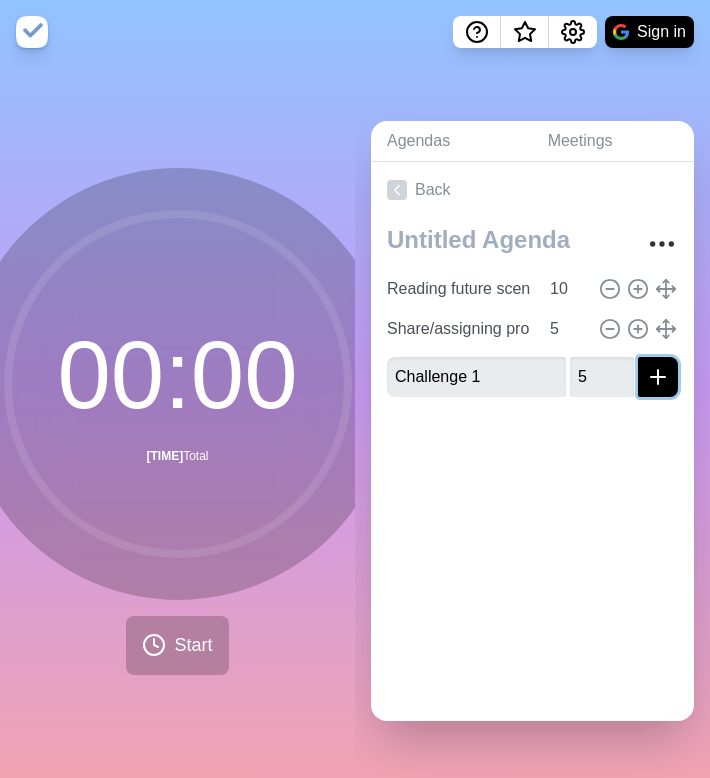 click 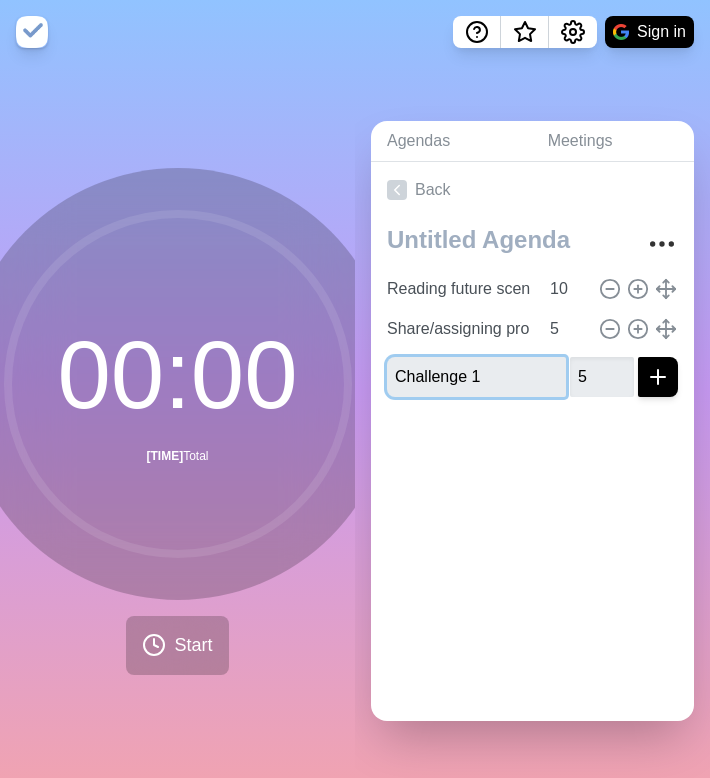 type 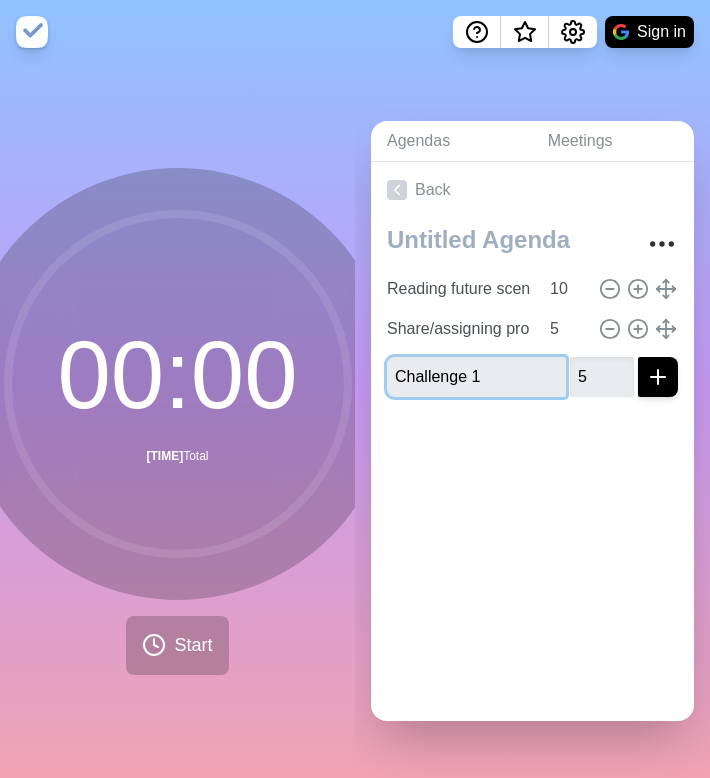 type 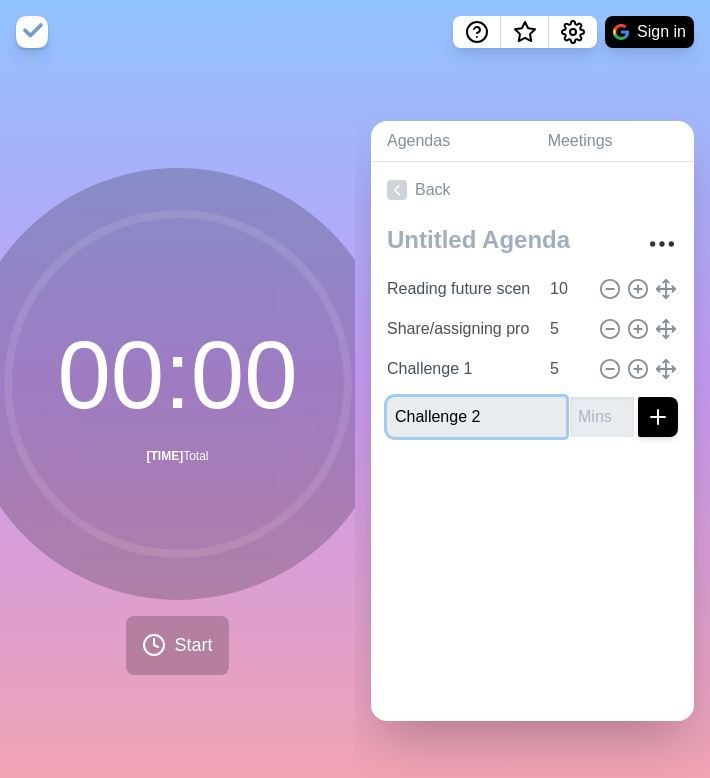 type on "Challenge 2" 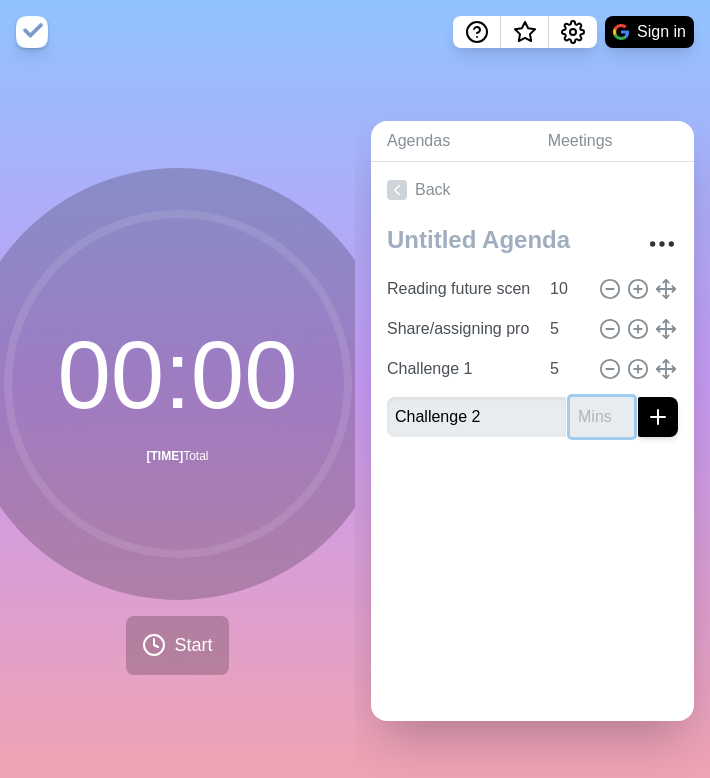 click at bounding box center (602, 417) 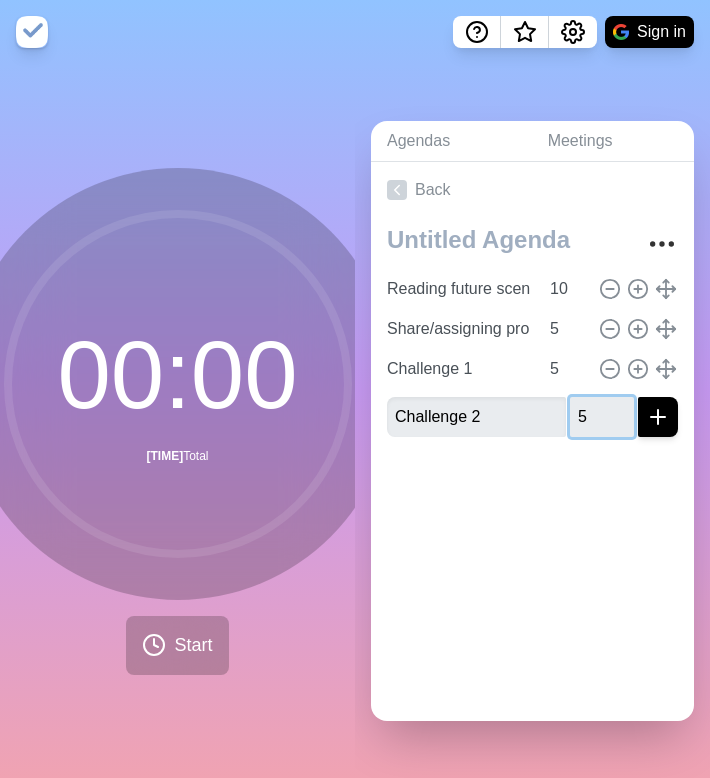 type on "5" 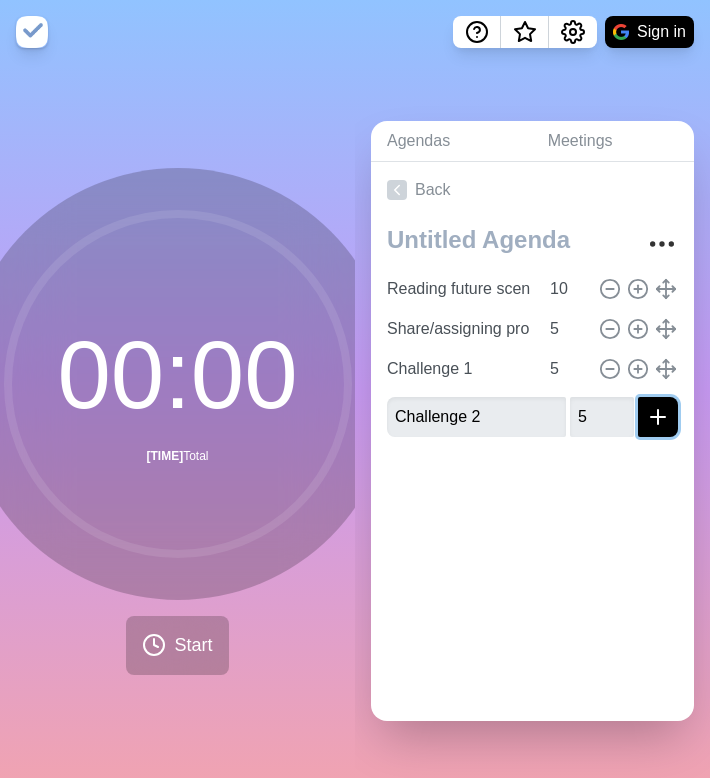 click 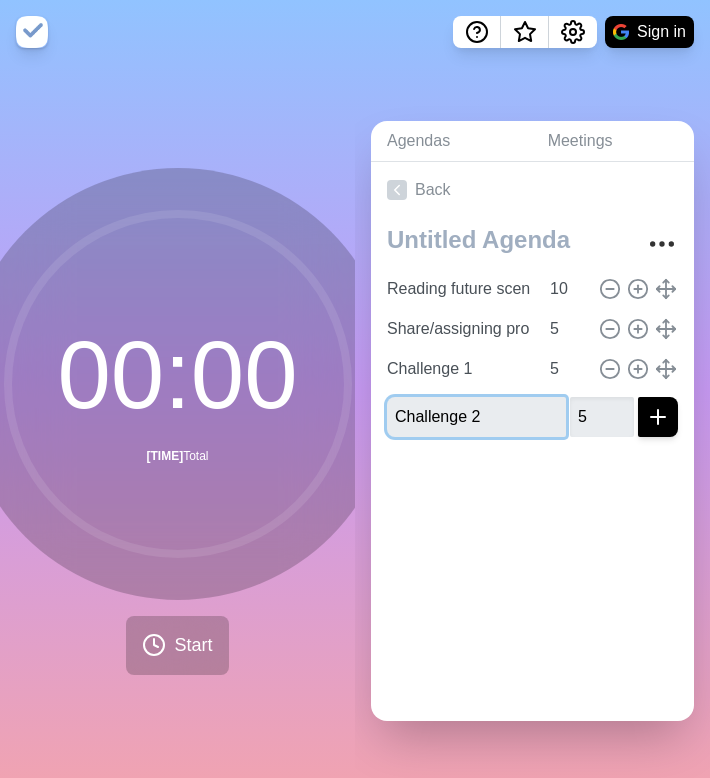 type 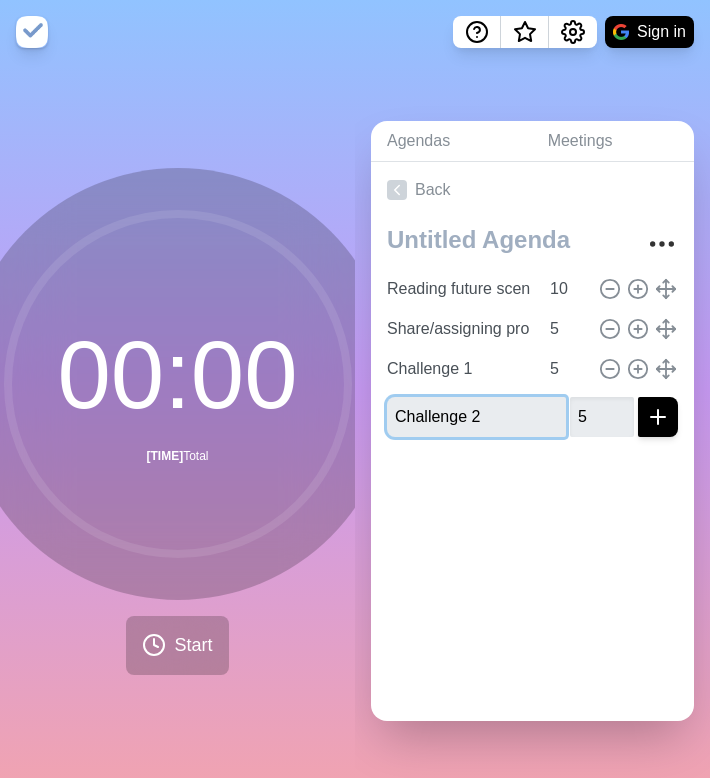 type 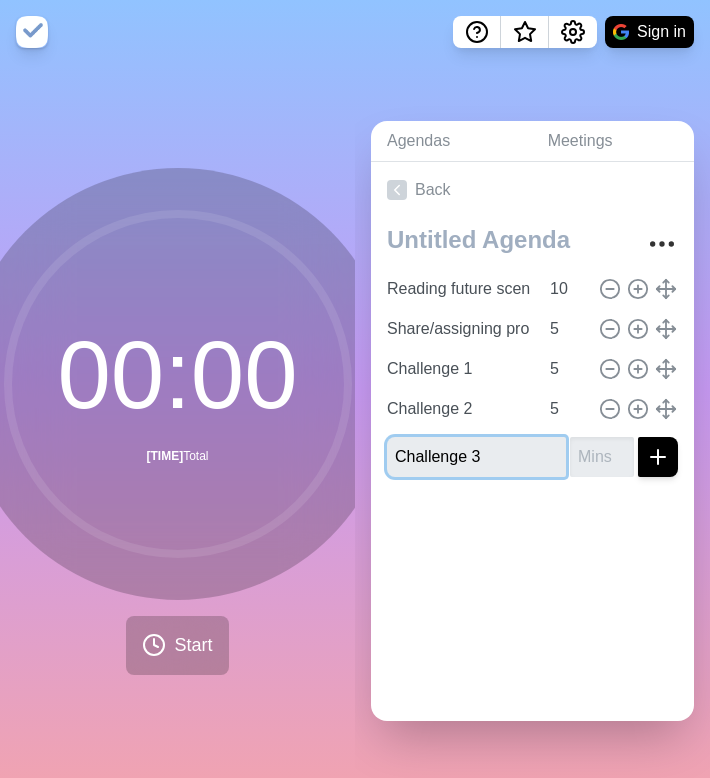 type on "Challenge 3" 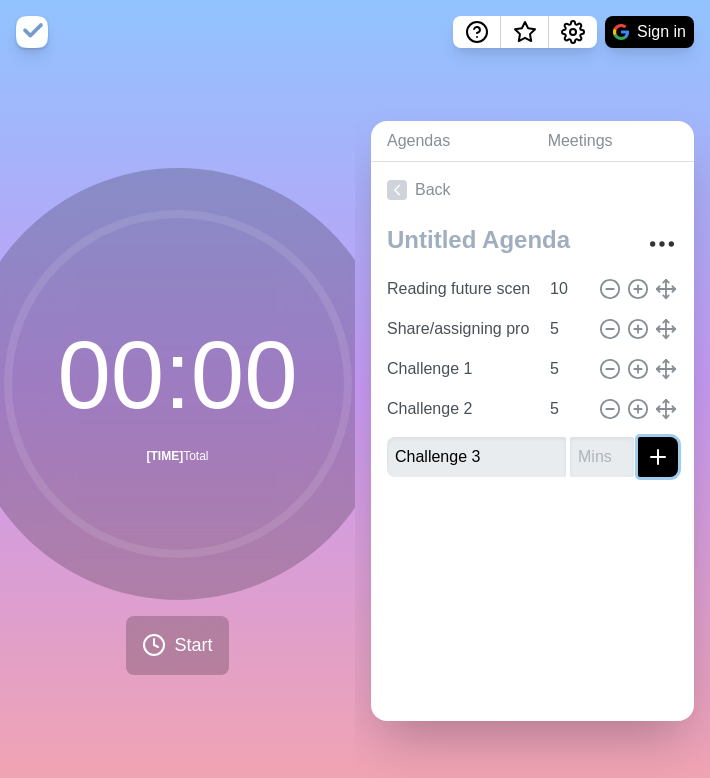 click 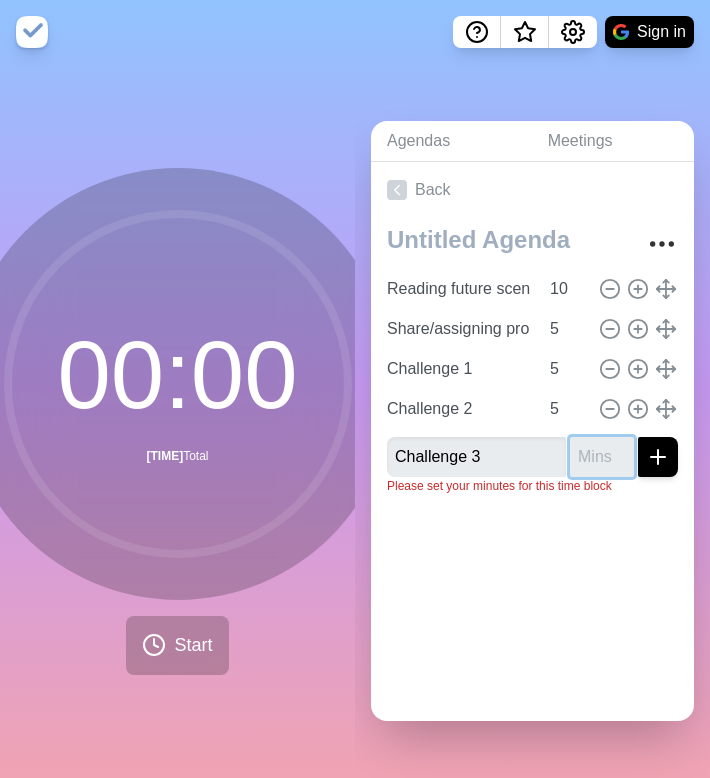 type on "3" 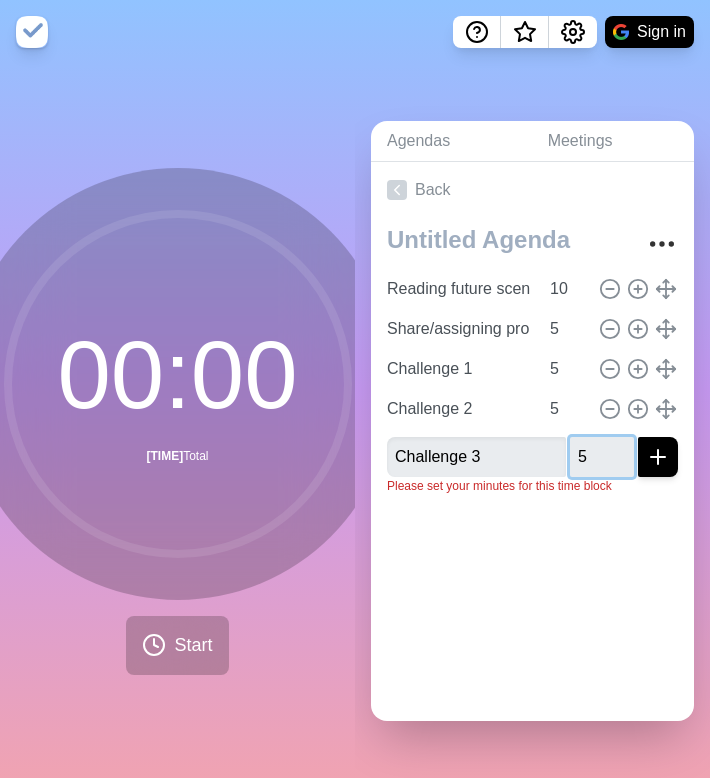 type on "5" 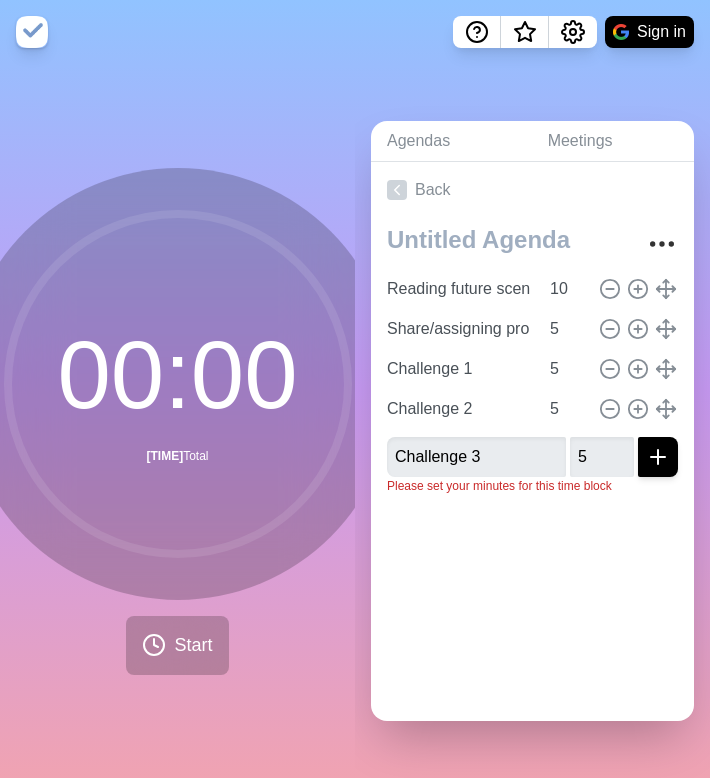 click on "Challenge 3   5     Please set your minutes for this time block" at bounding box center [532, 462] 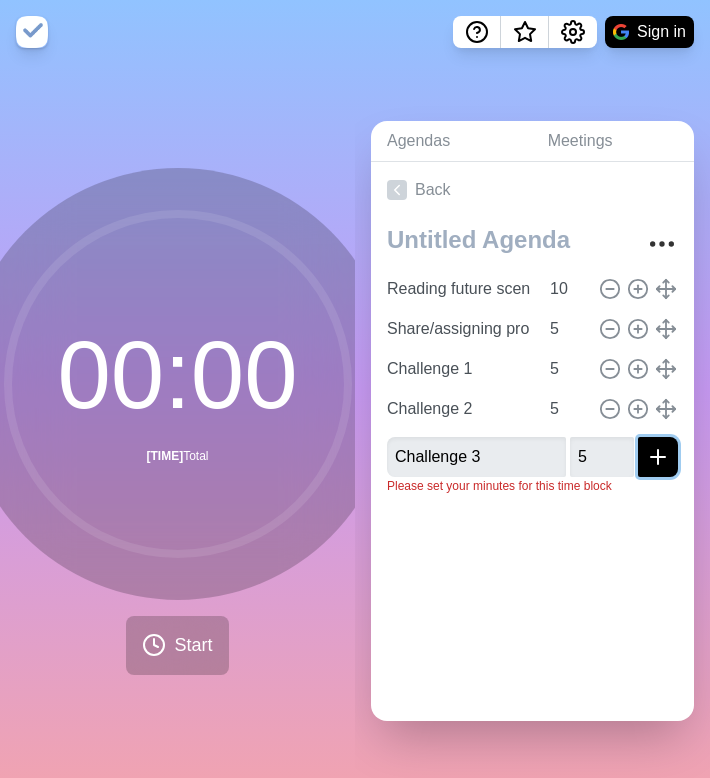 click 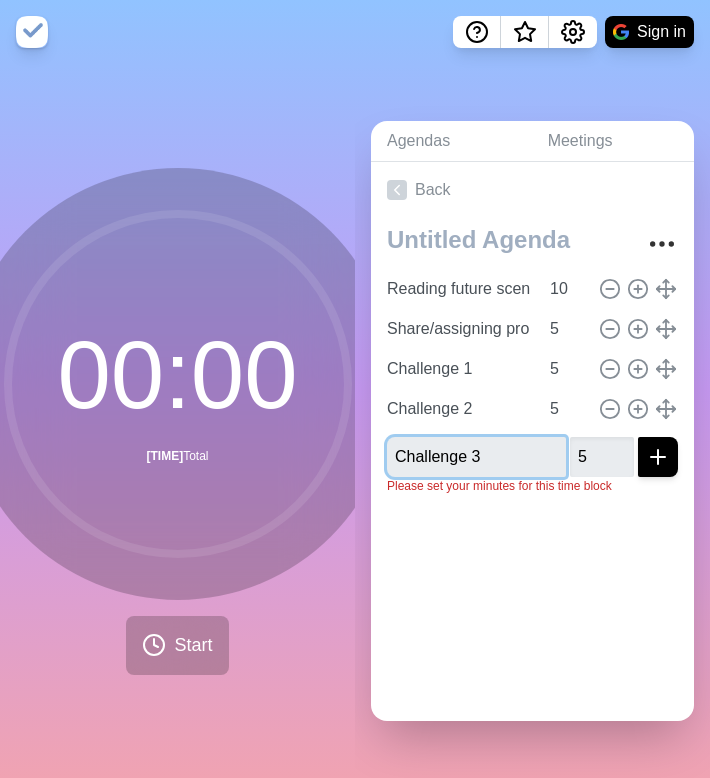 type 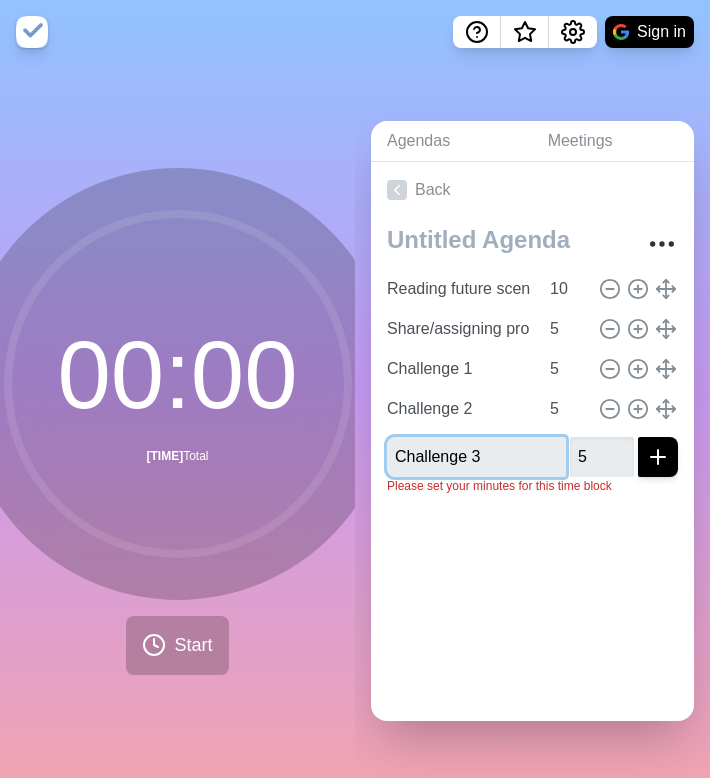 type 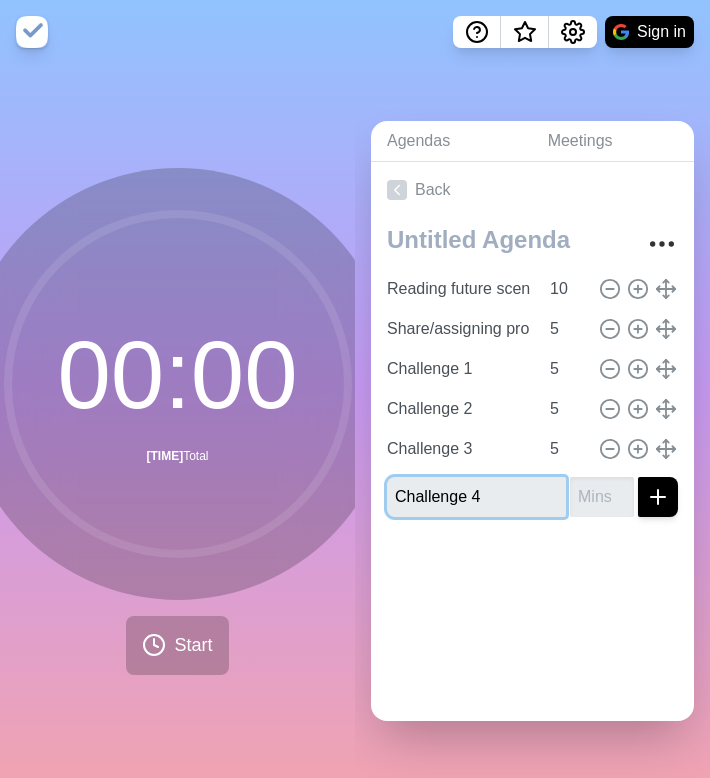 type on "Challenge 4" 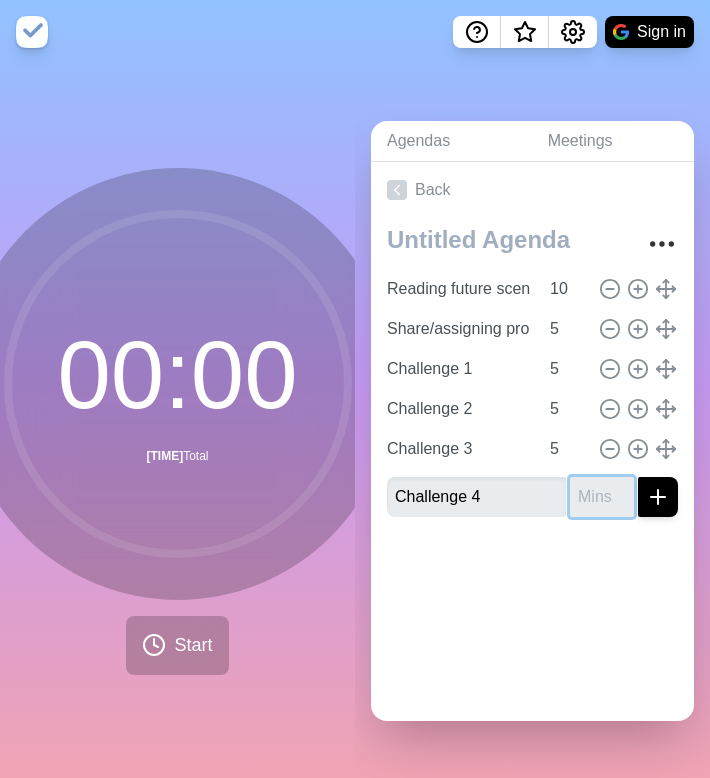 click at bounding box center [602, 497] 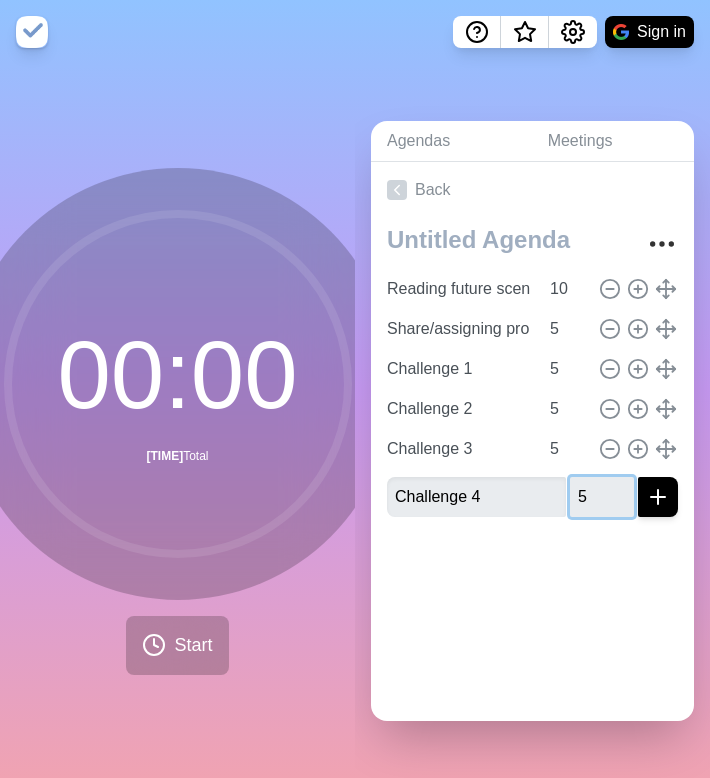 type on "5" 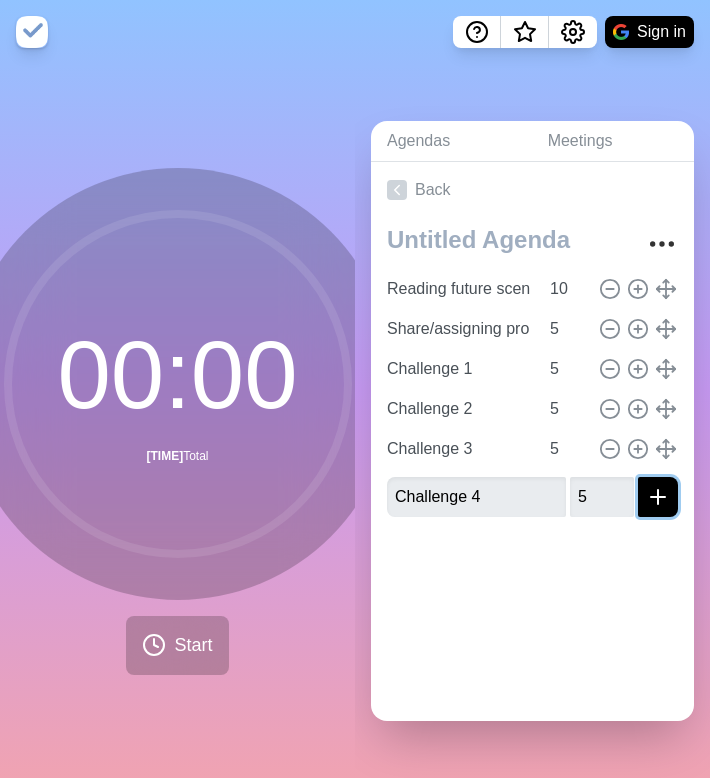 click 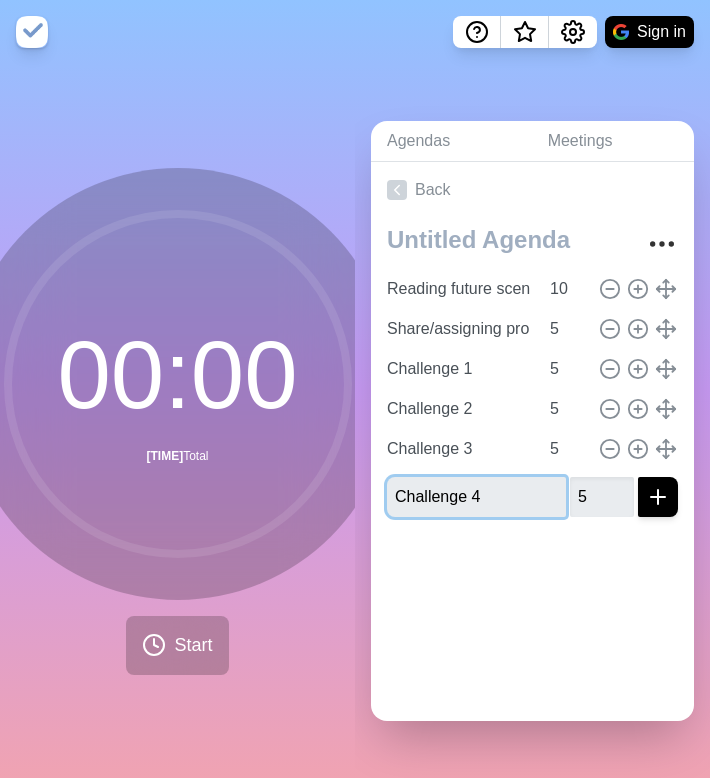 type 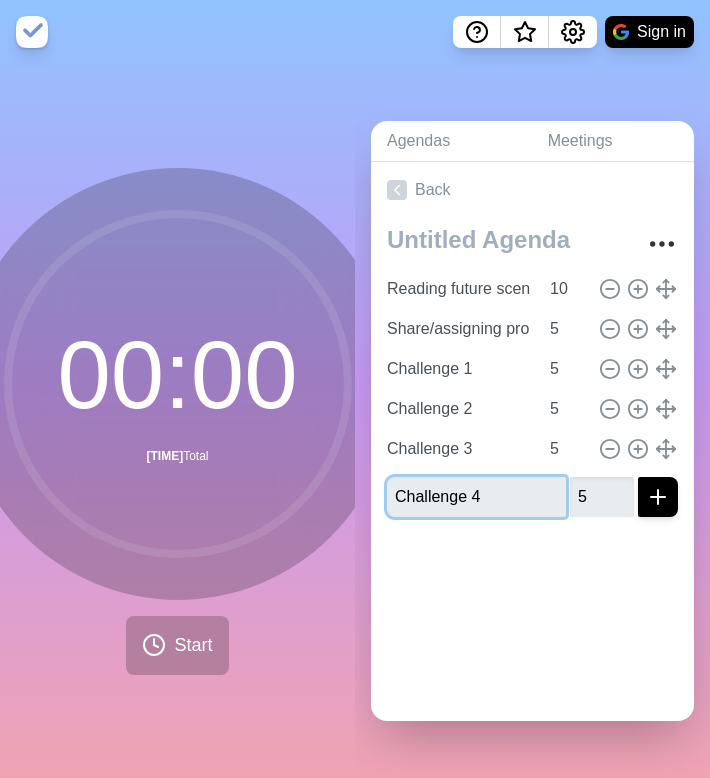 type 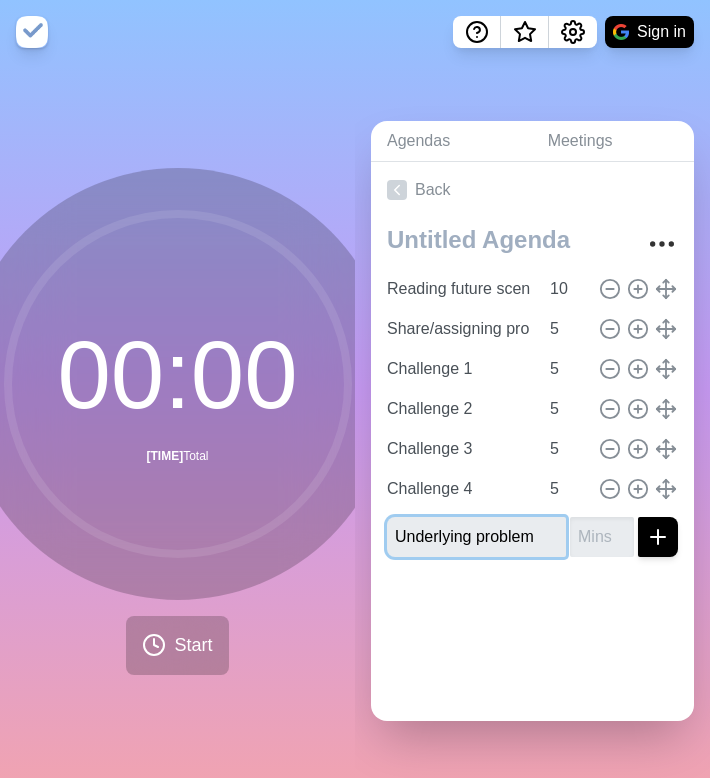 type on "Underlying problem" 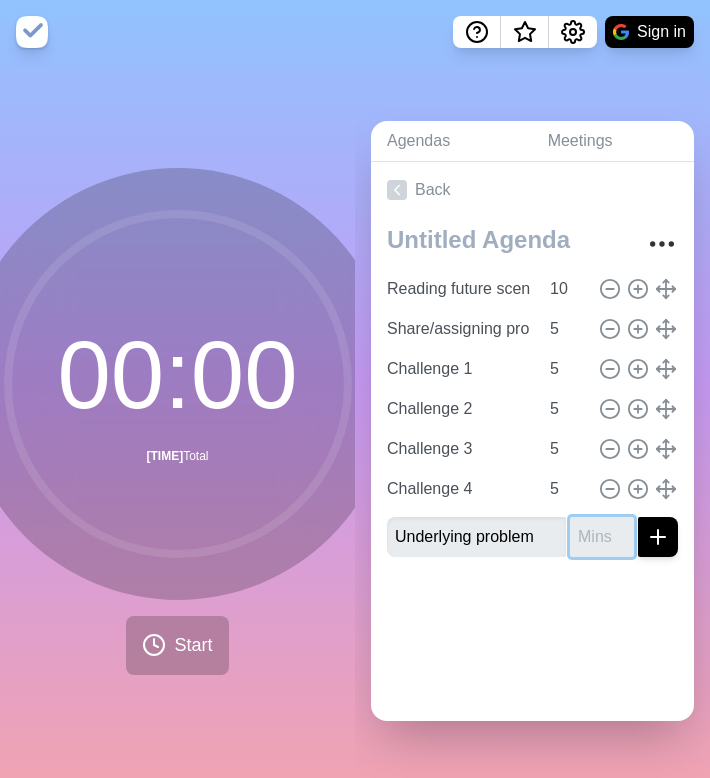 click at bounding box center [602, 537] 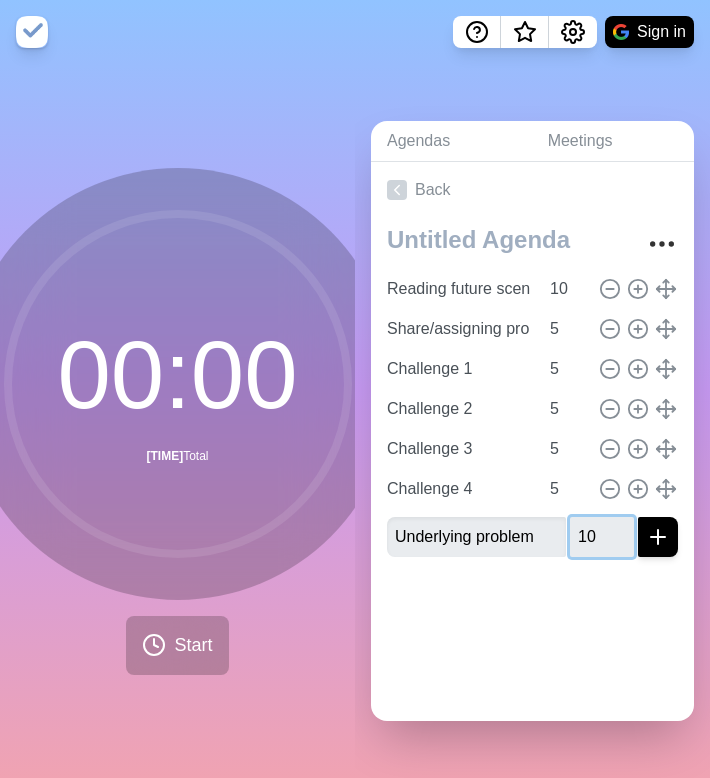 type on "10" 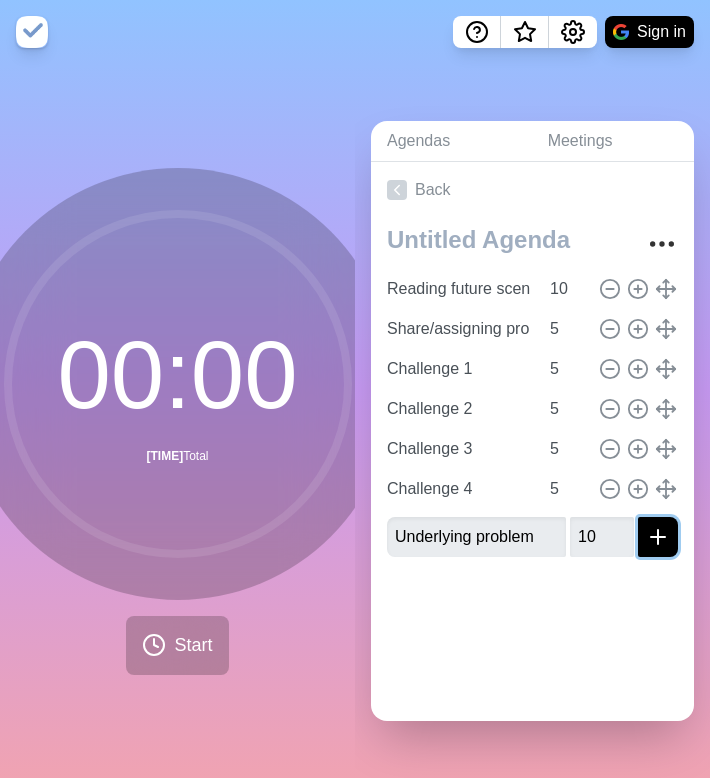 click 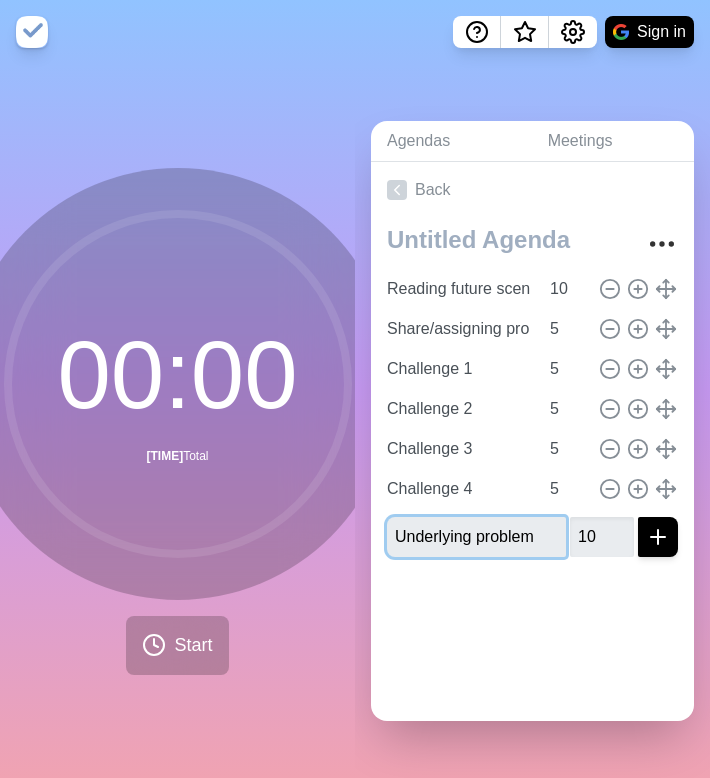 type 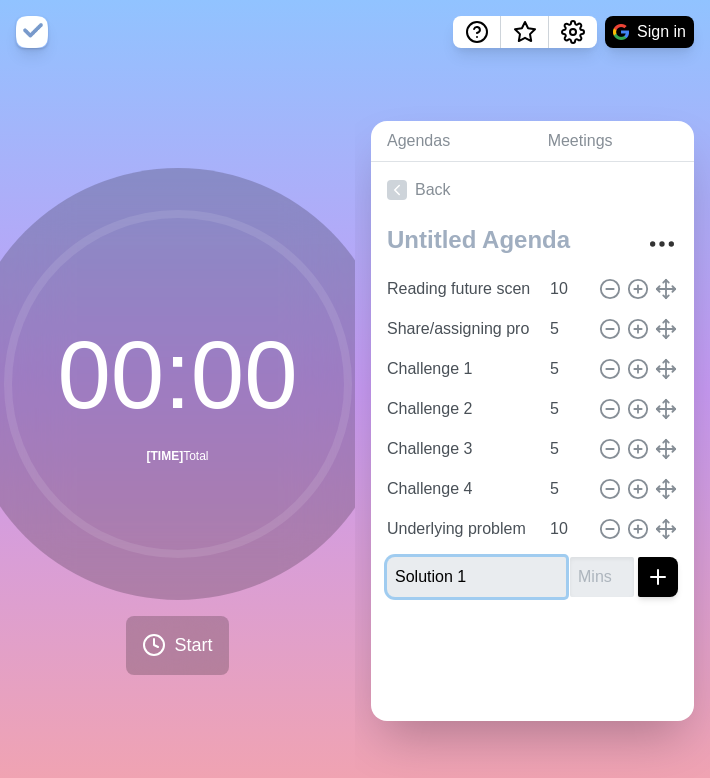 type on "Solution 1" 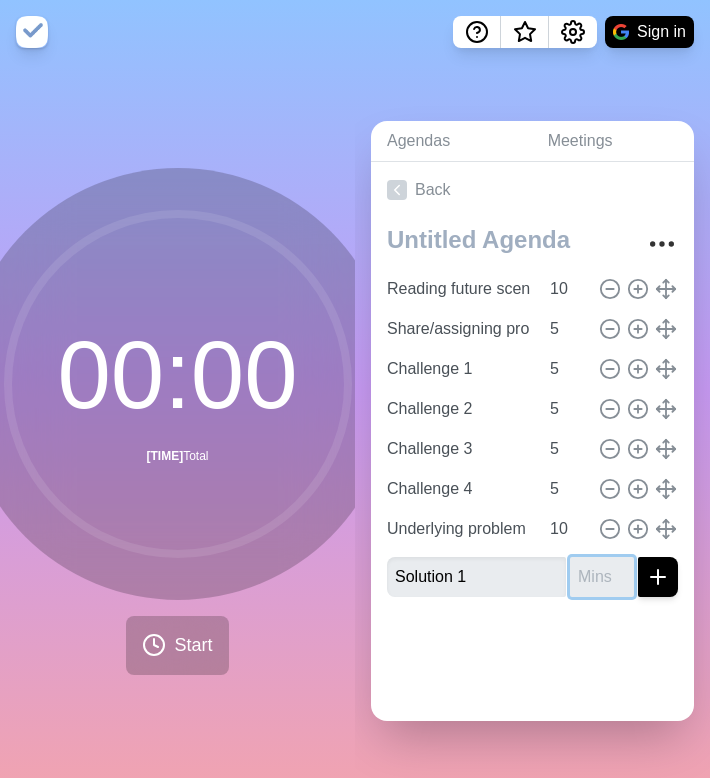 click at bounding box center (602, 577) 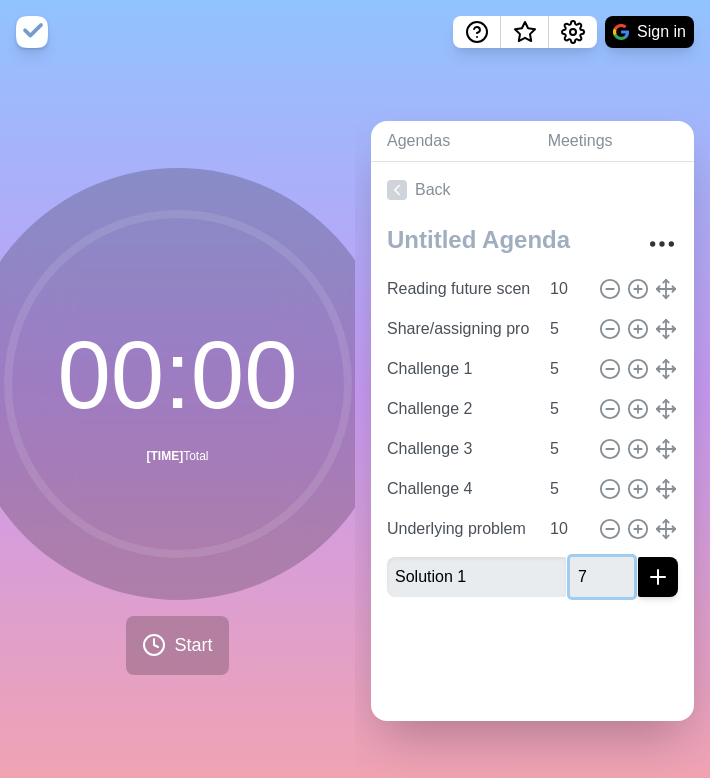 type on "7" 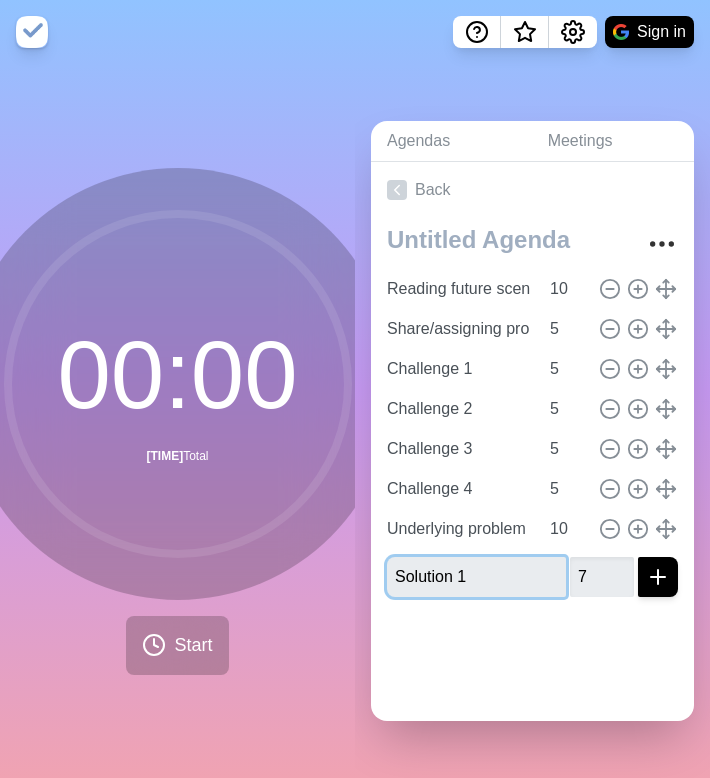 click on "Solution 1" at bounding box center (476, 577) 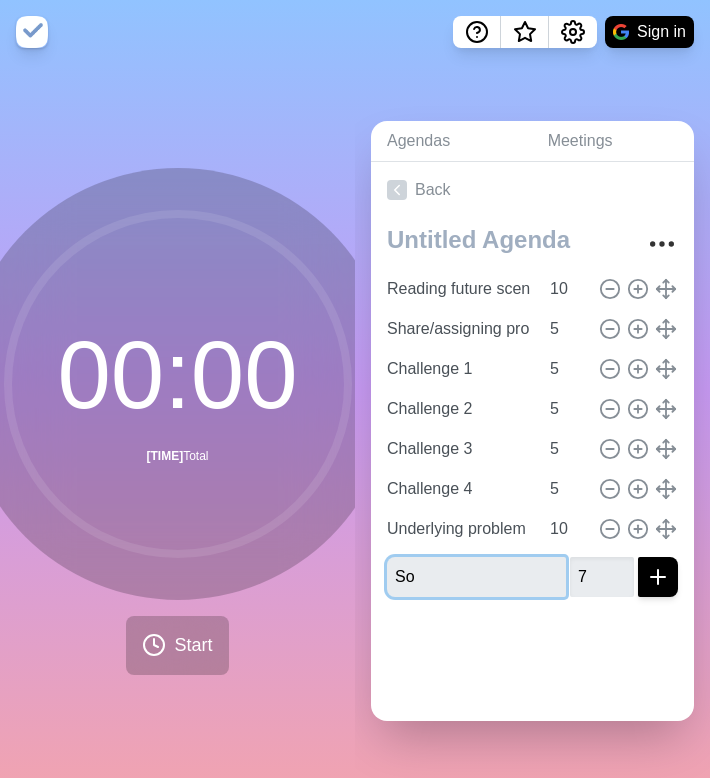 type on "S" 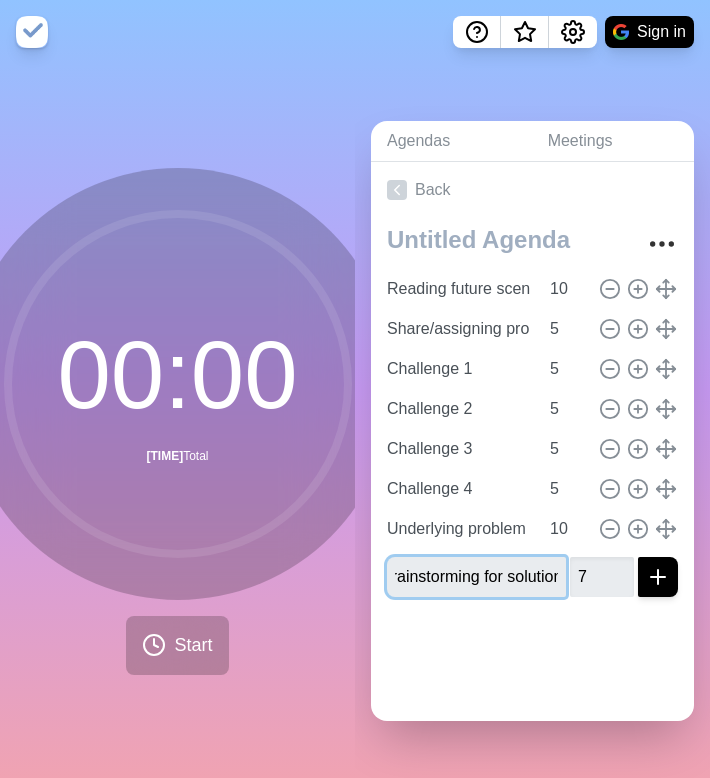 scroll, scrollTop: 0, scrollLeft: 32, axis: horizontal 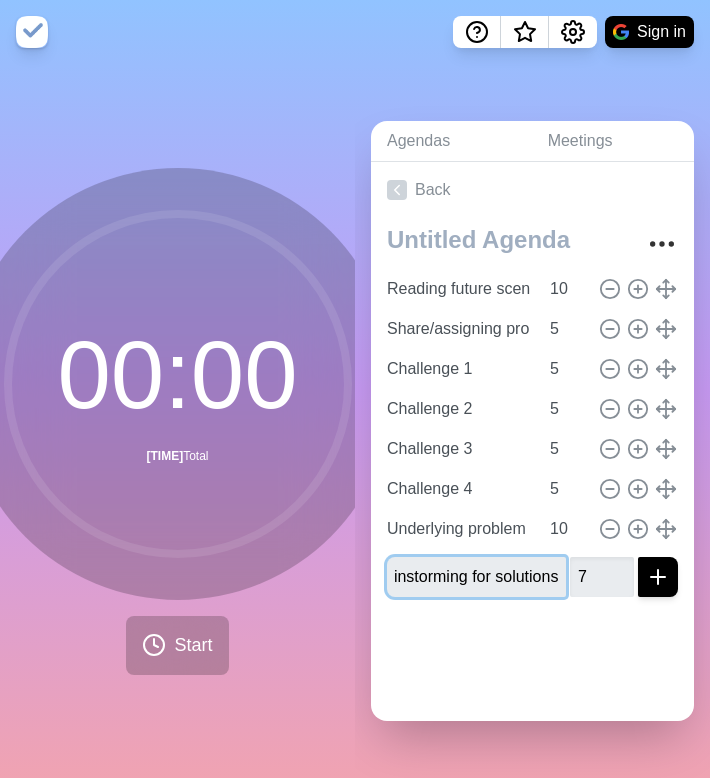 type on "Brainstorming for solutions" 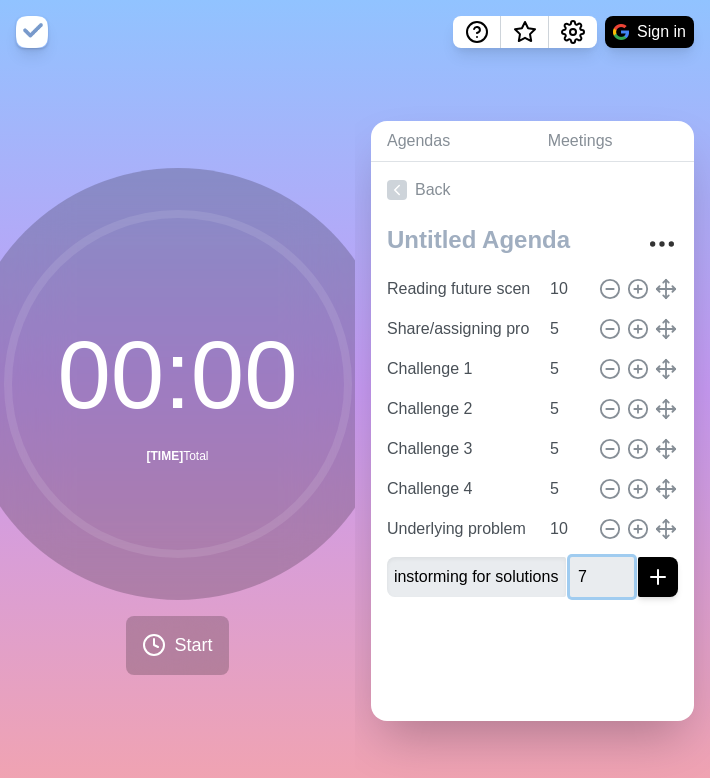 click on "7" at bounding box center (602, 577) 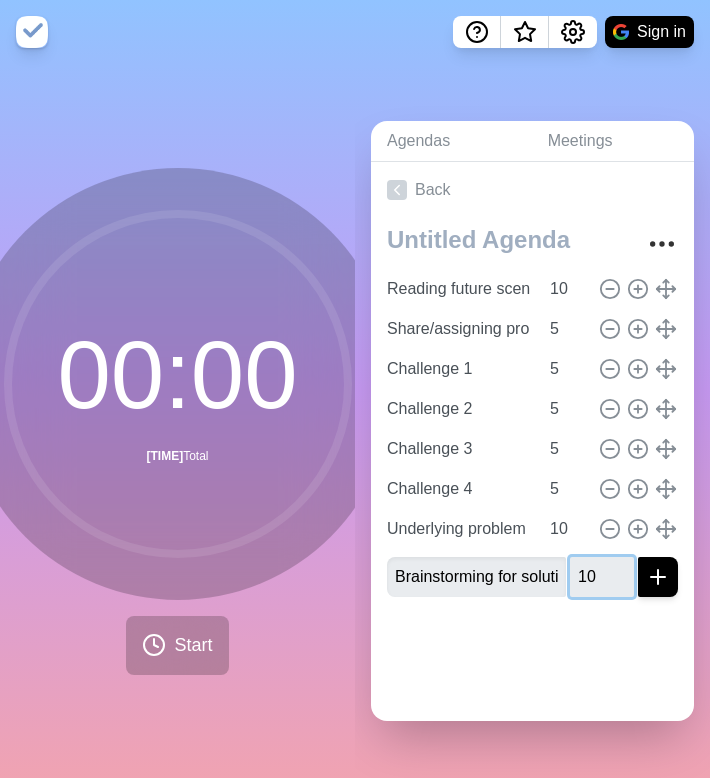 type on "10" 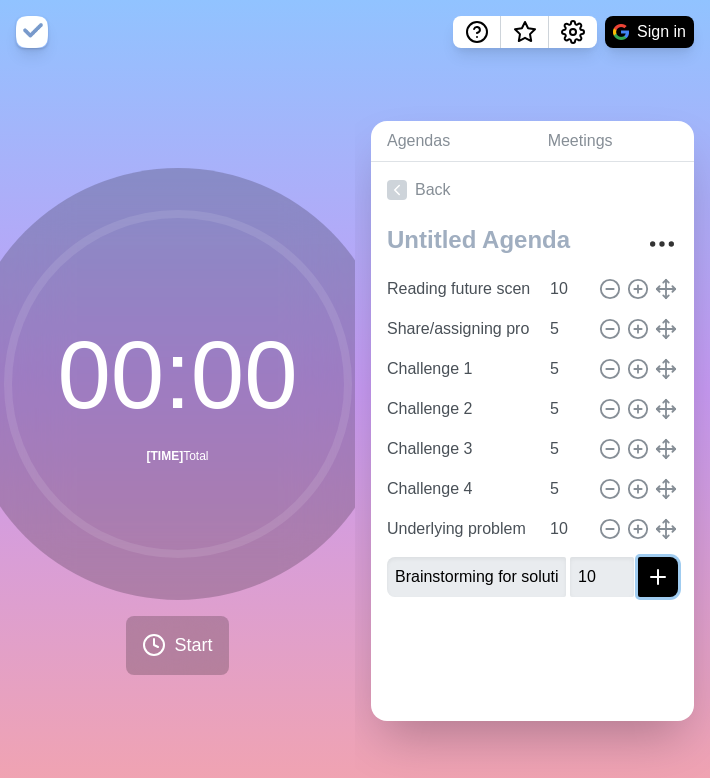 click 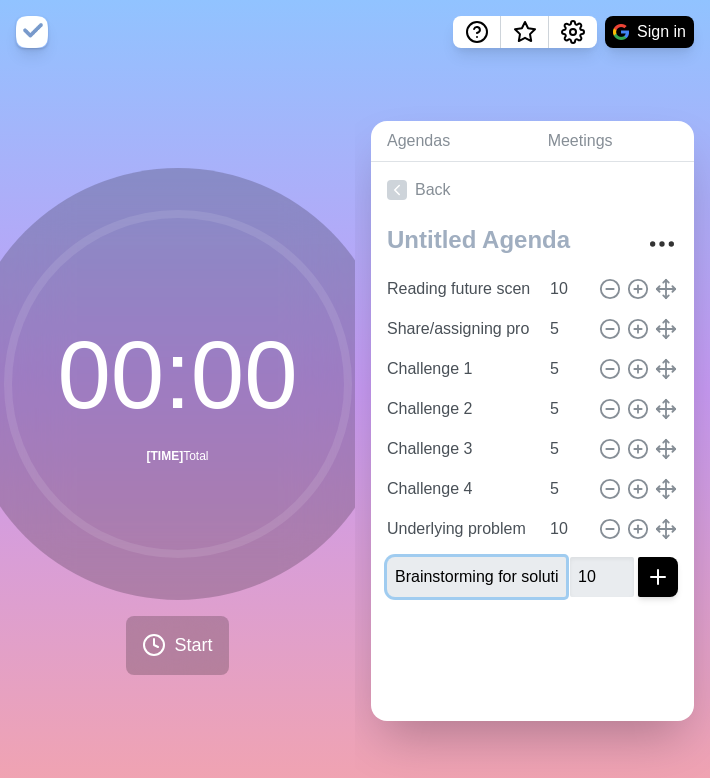 type 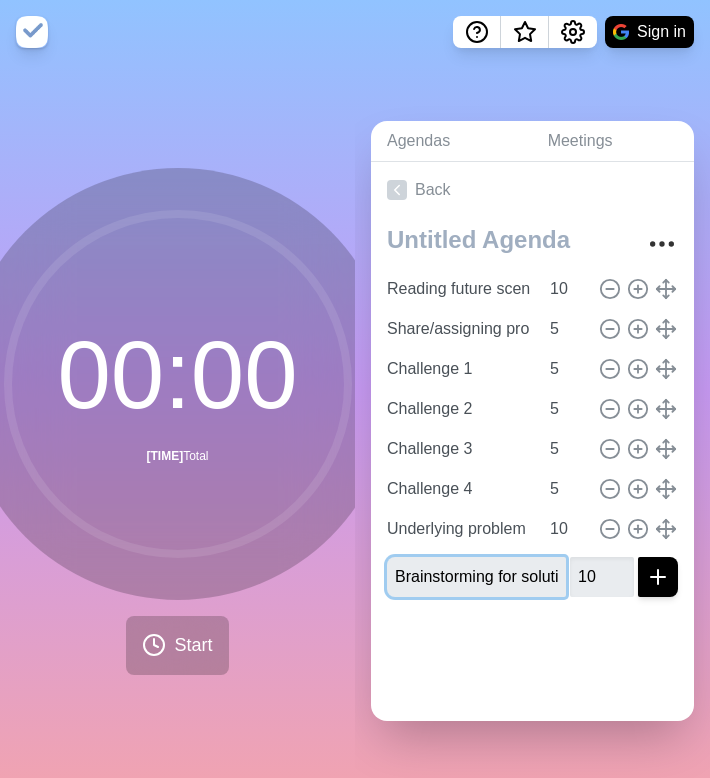 type 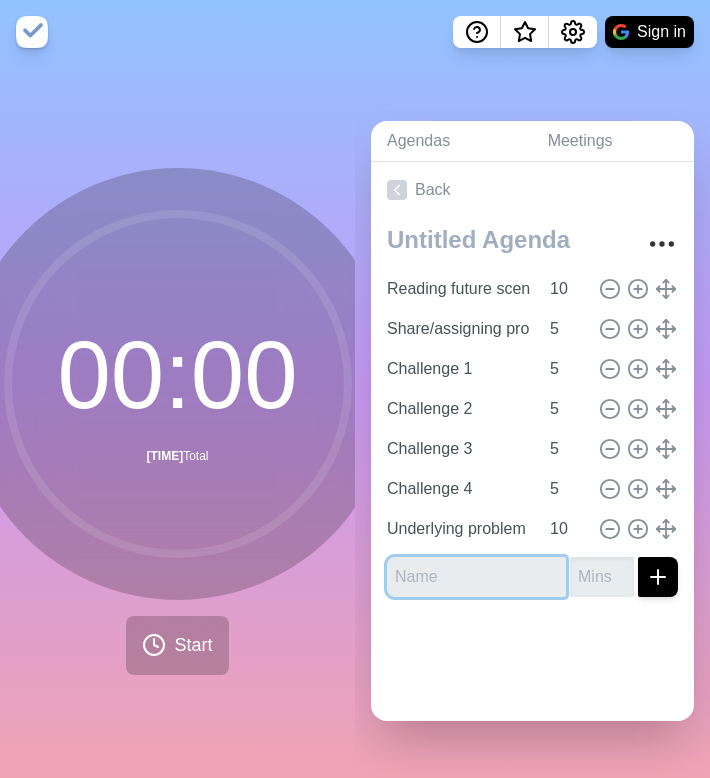 scroll, scrollTop: 0, scrollLeft: 0, axis: both 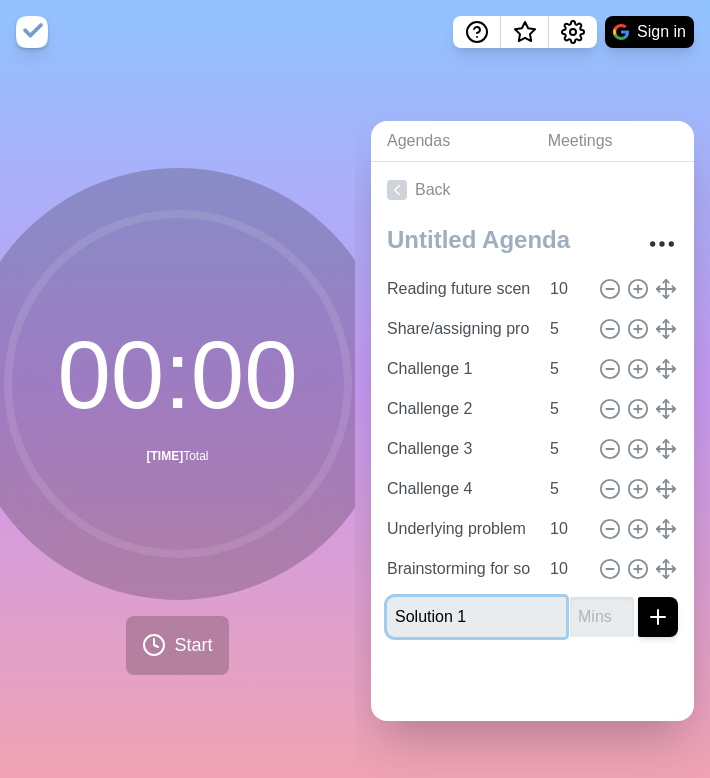 type on "Solution 1" 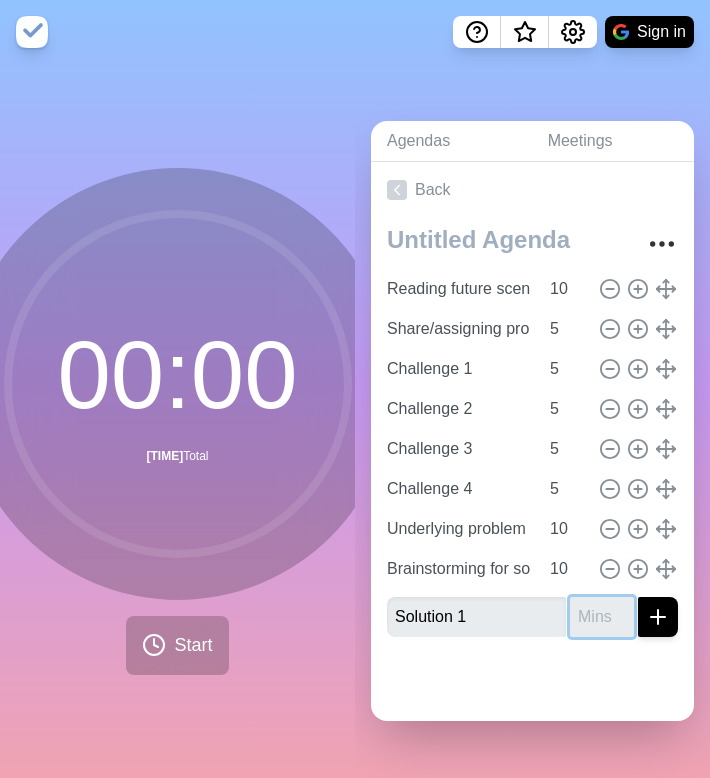 click at bounding box center (602, 617) 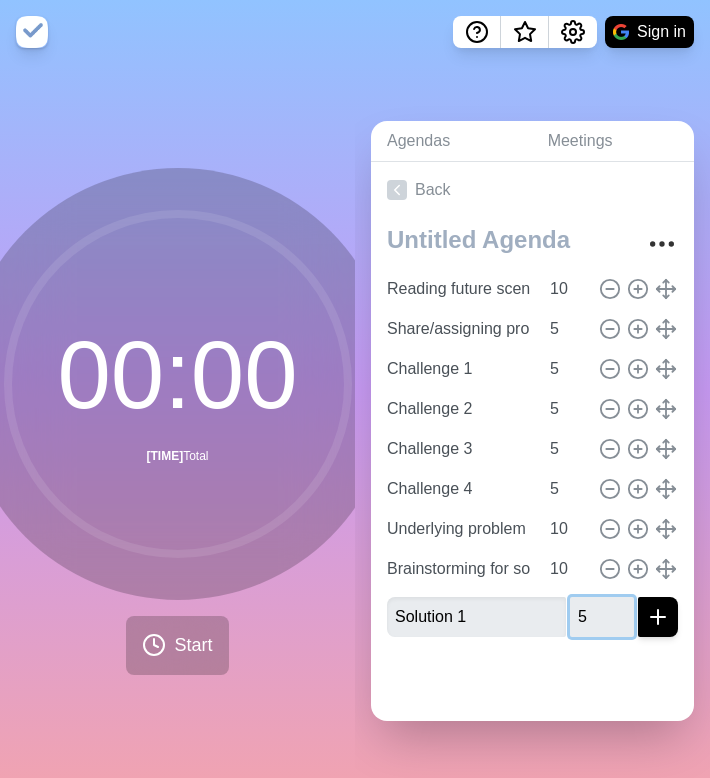 type on "5" 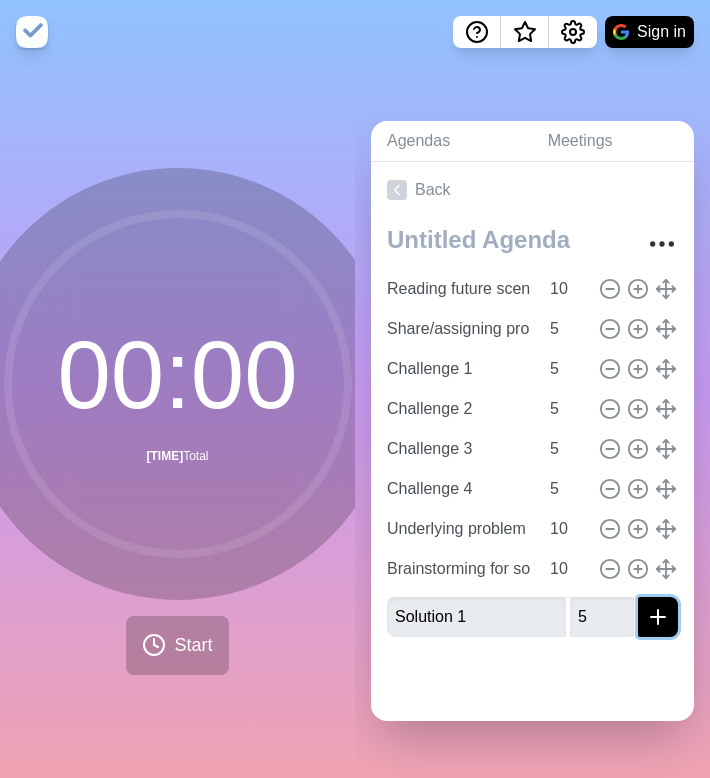 click 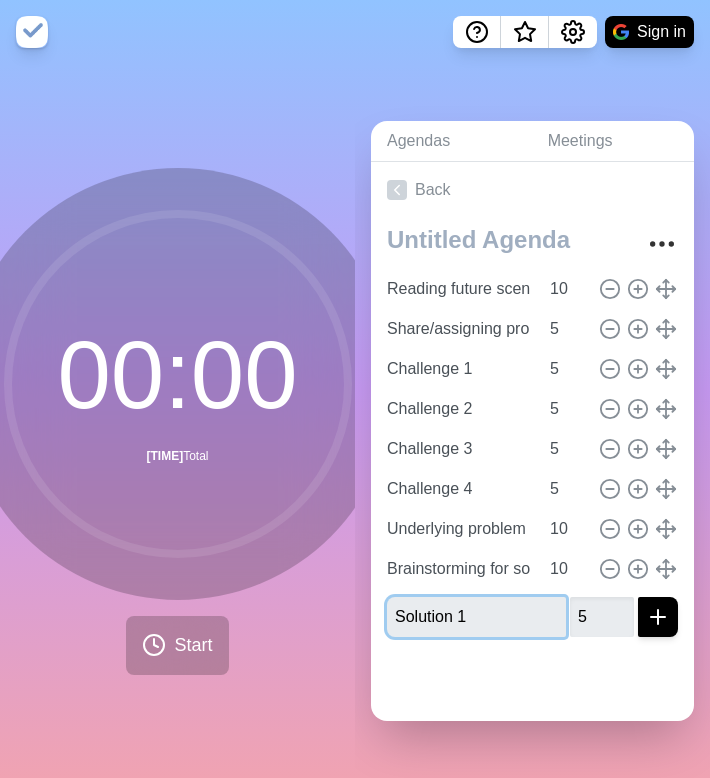 type 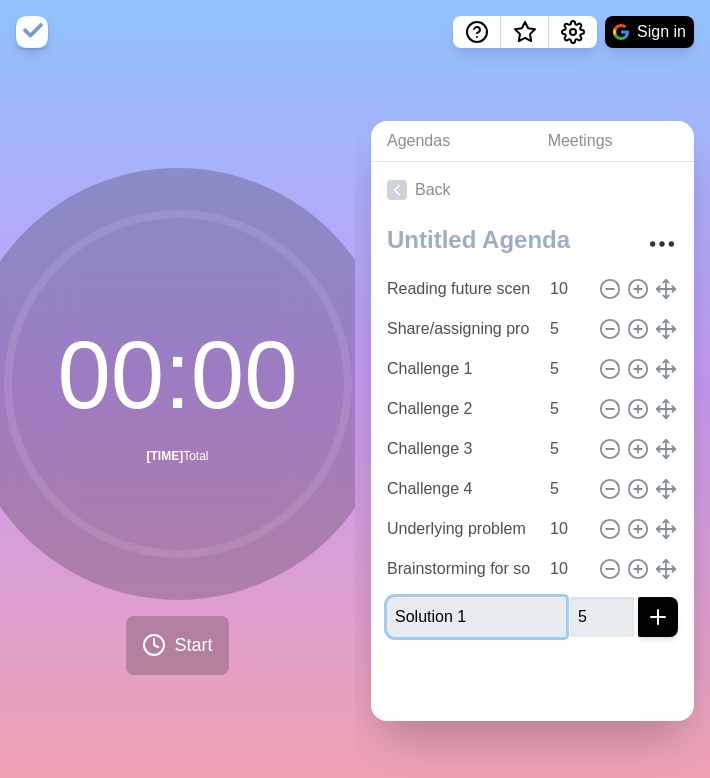 type 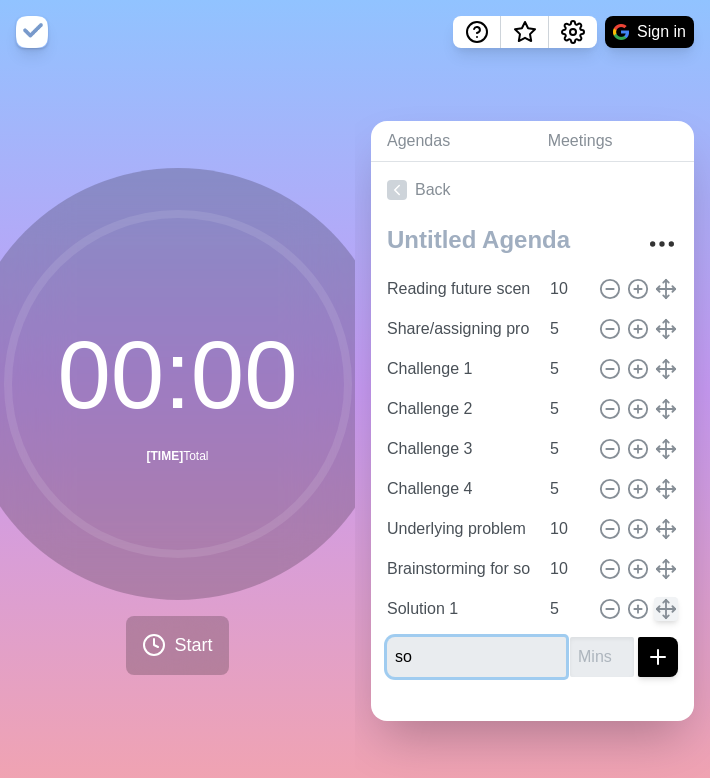 type on "s" 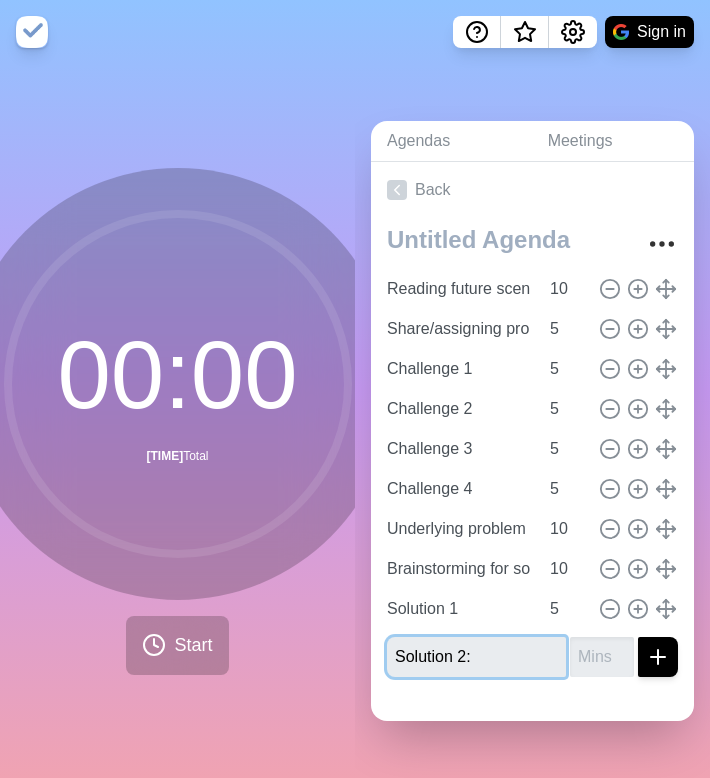 type on "Solution 2:" 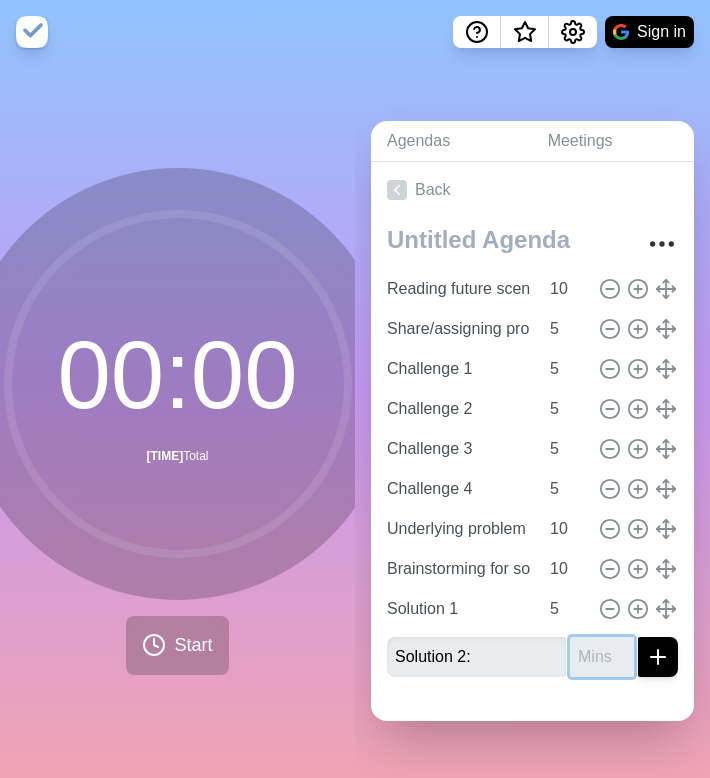 click at bounding box center [602, 657] 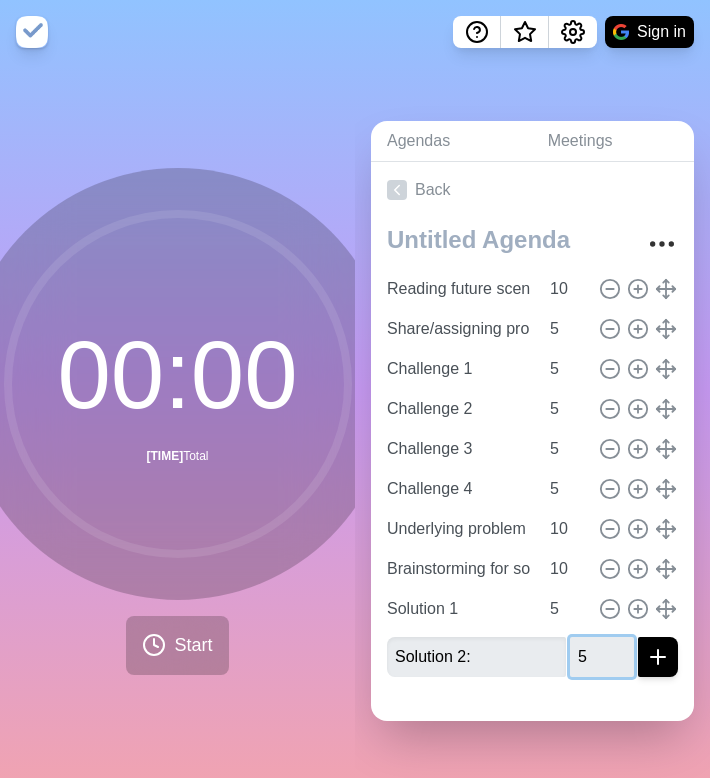 type on "5" 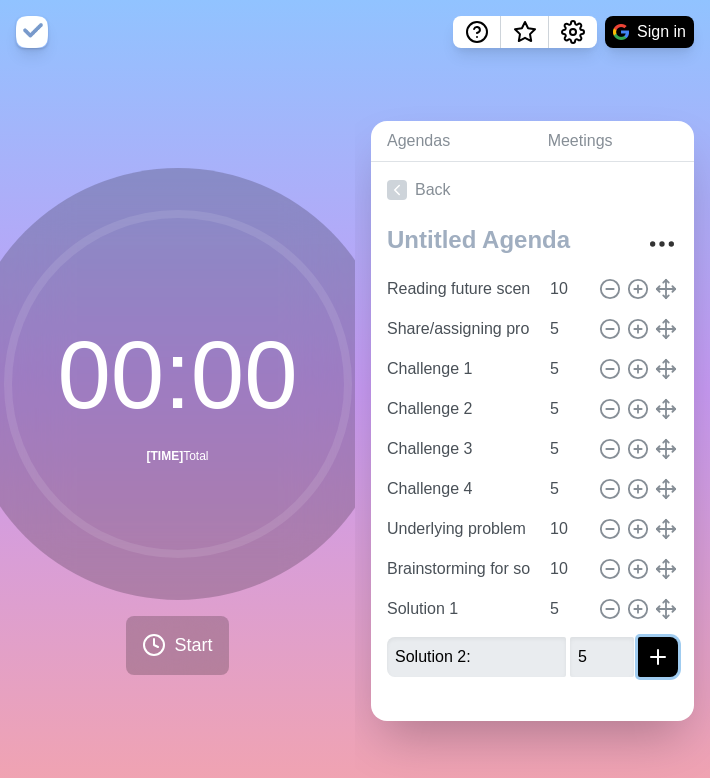 click 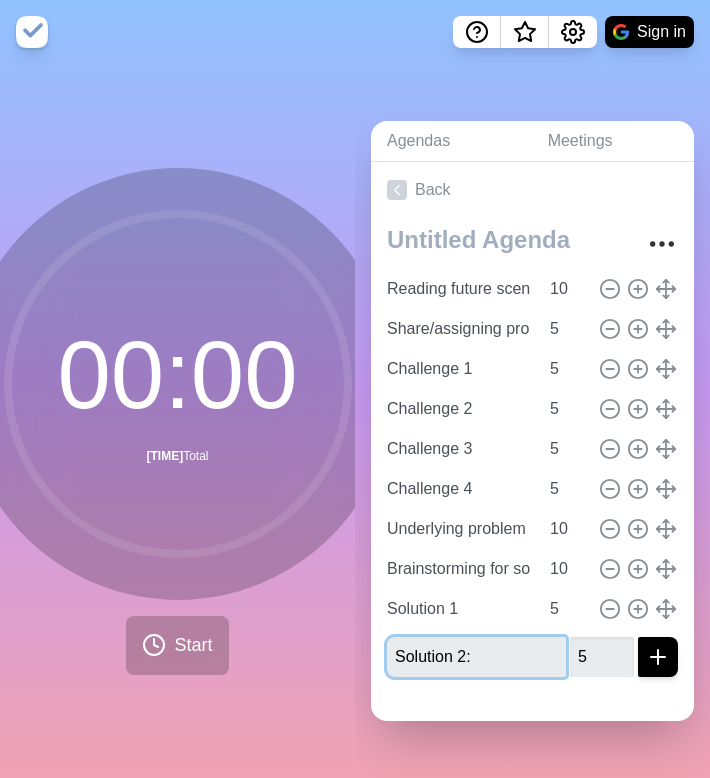type 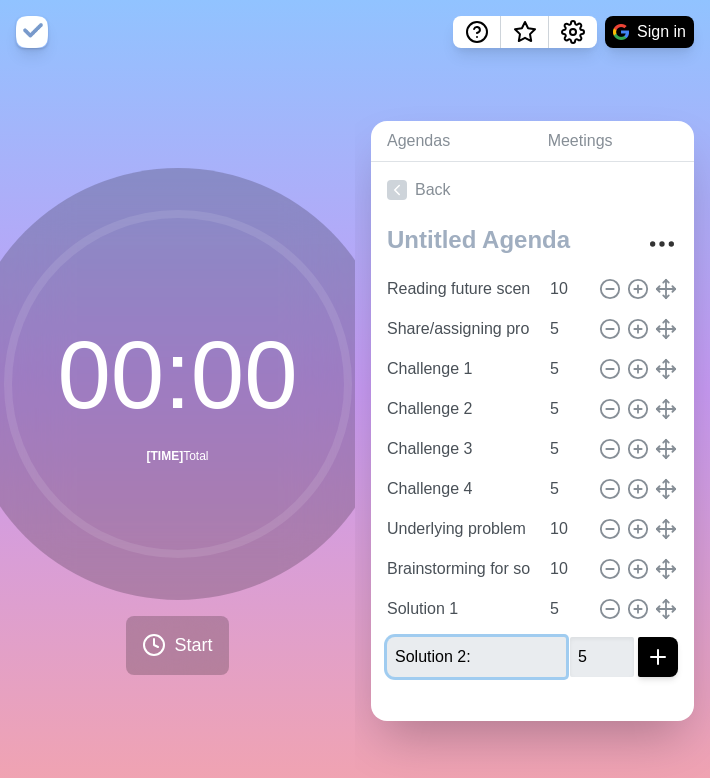 type 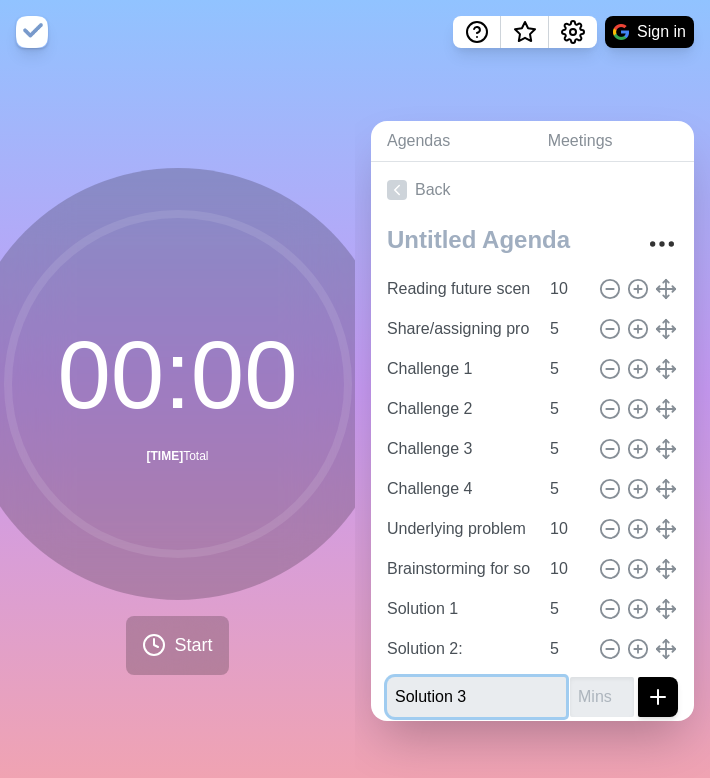 type on "Solution 3" 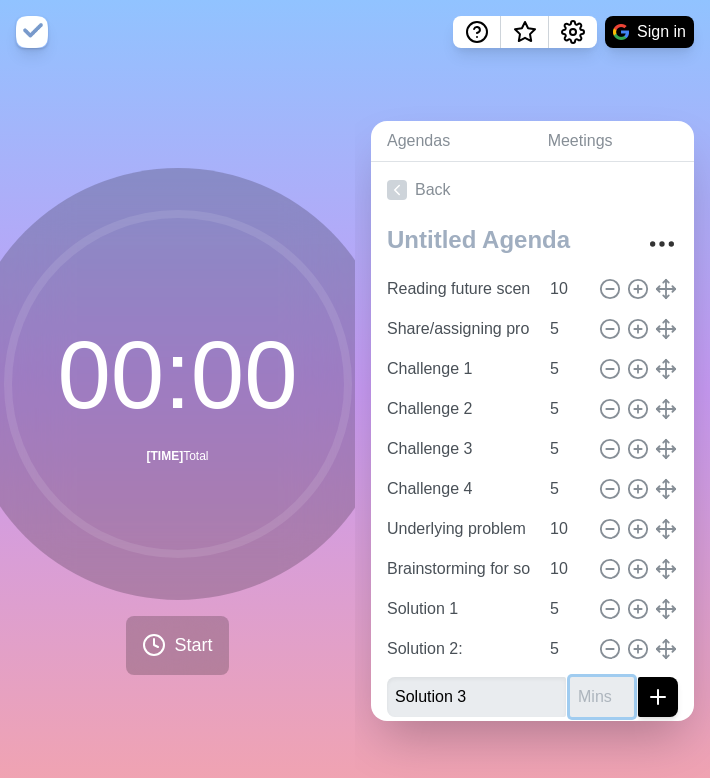 click at bounding box center [602, 697] 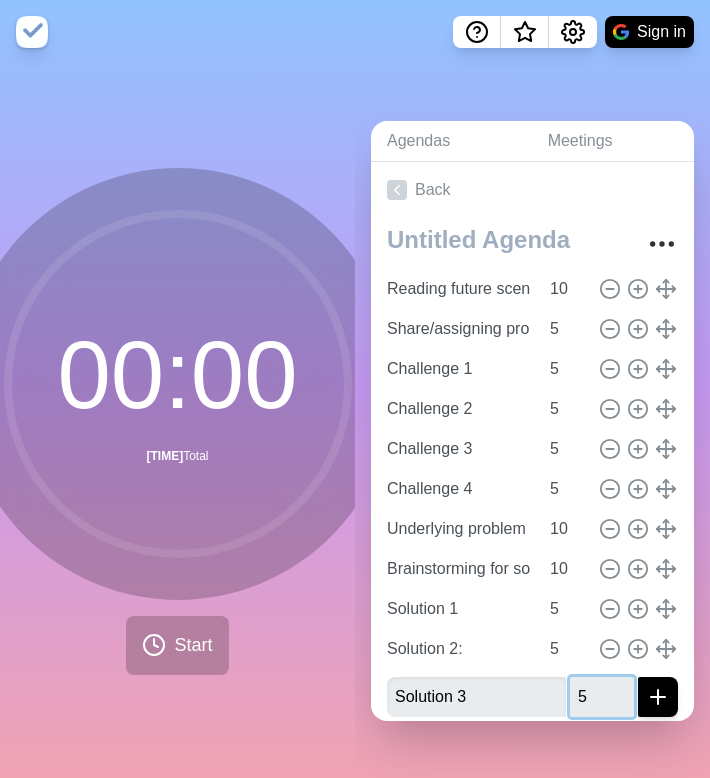 type on "5" 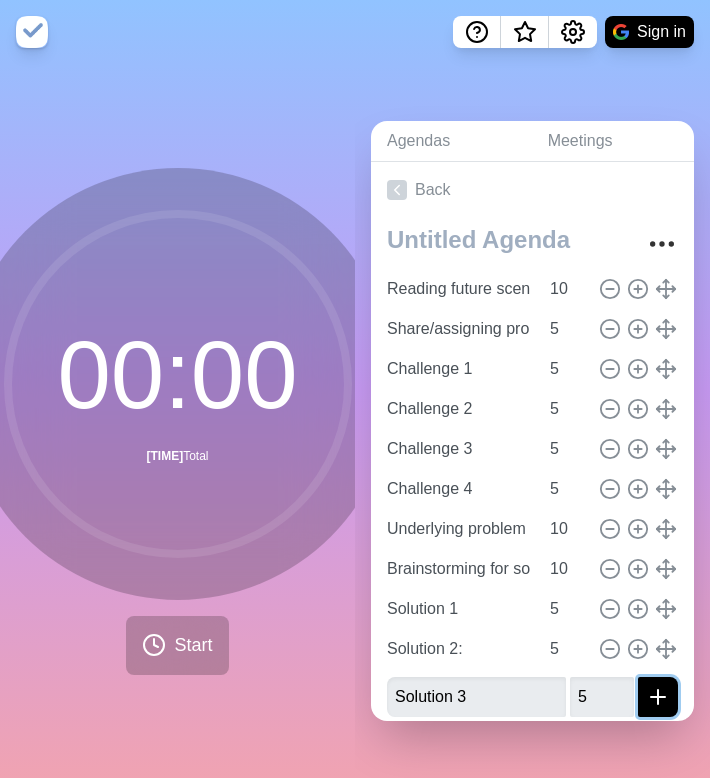 click 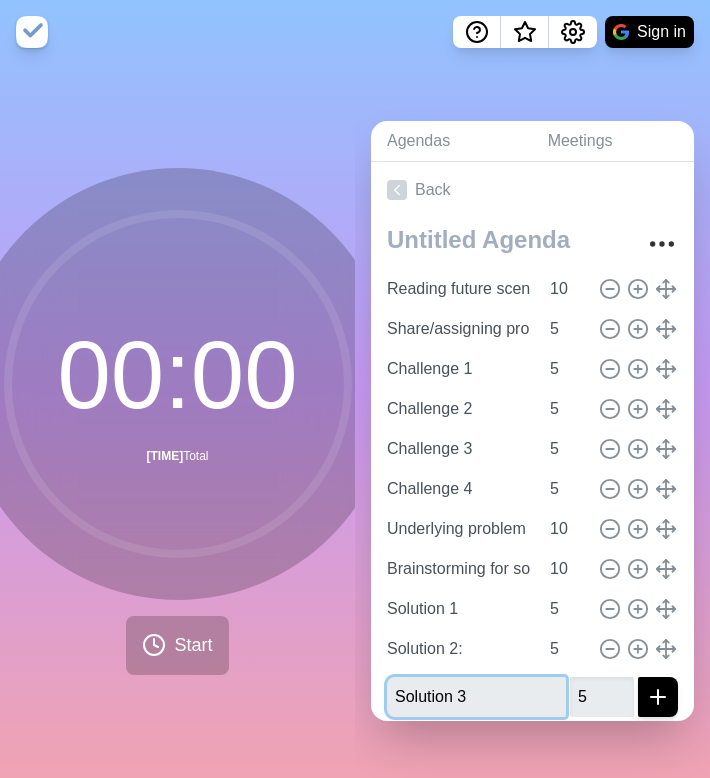 type 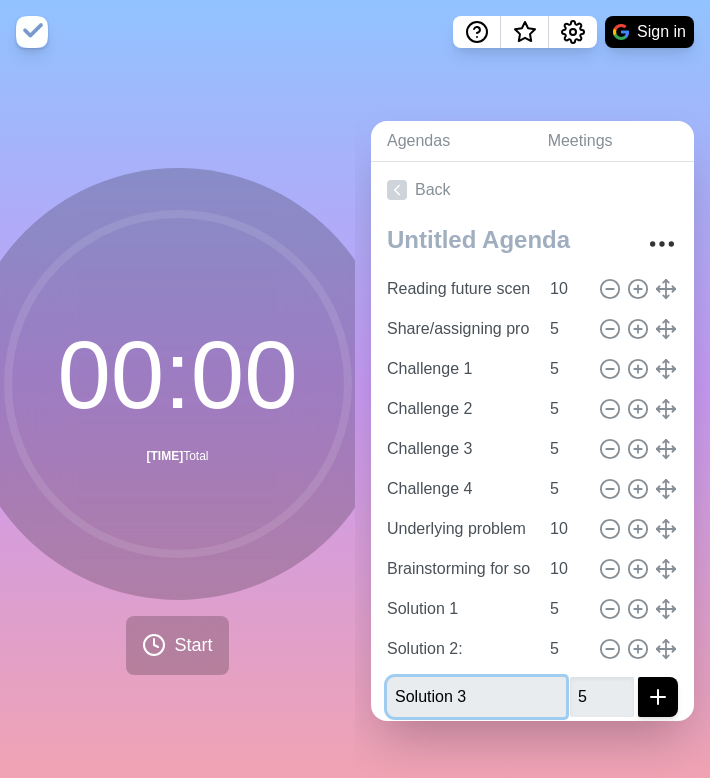 type 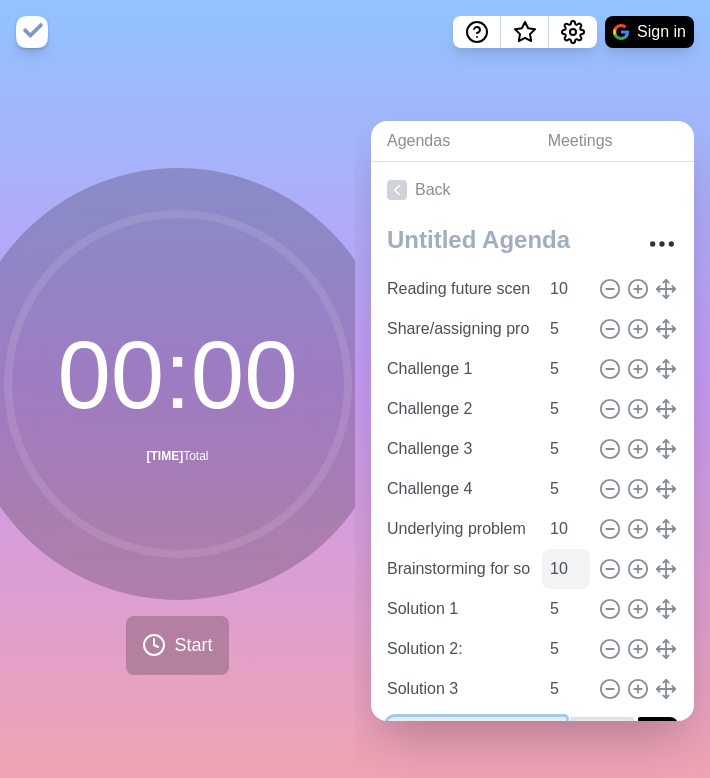 scroll, scrollTop: 51, scrollLeft: 0, axis: vertical 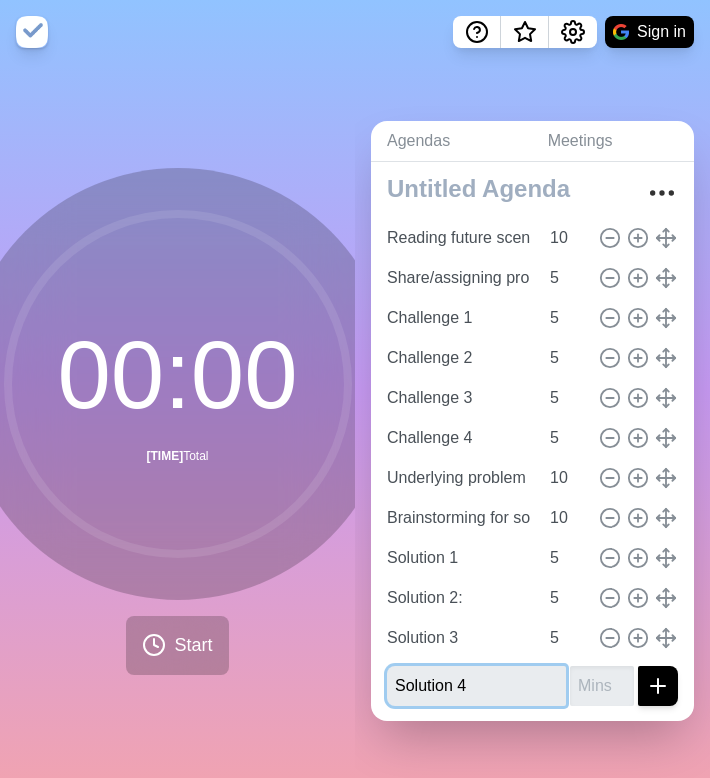 type on "Solution 4" 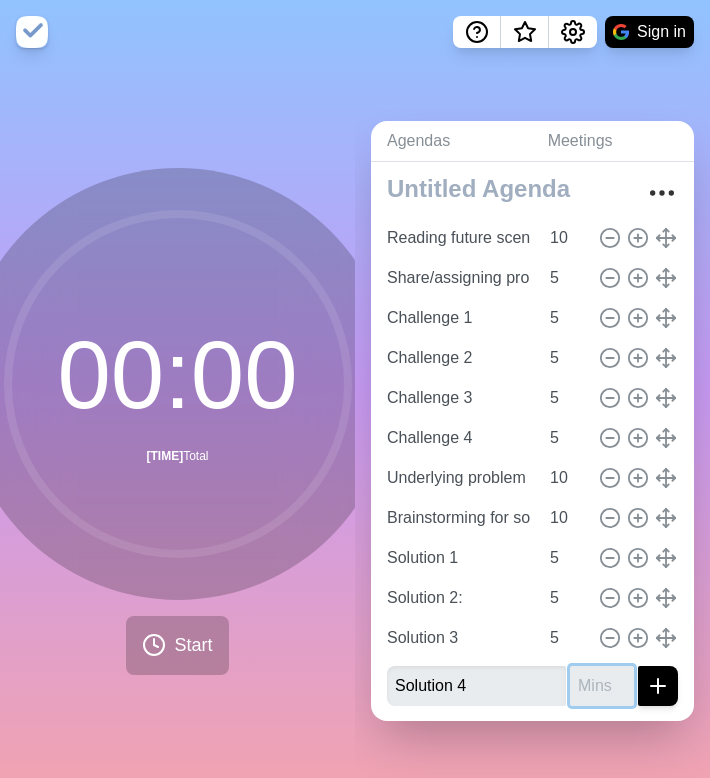 click at bounding box center [602, 686] 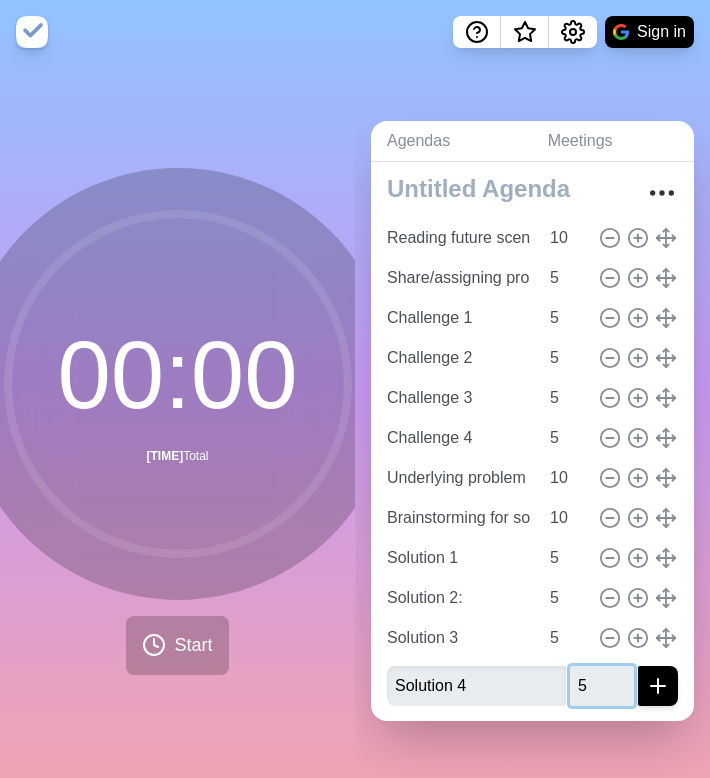 type on "5" 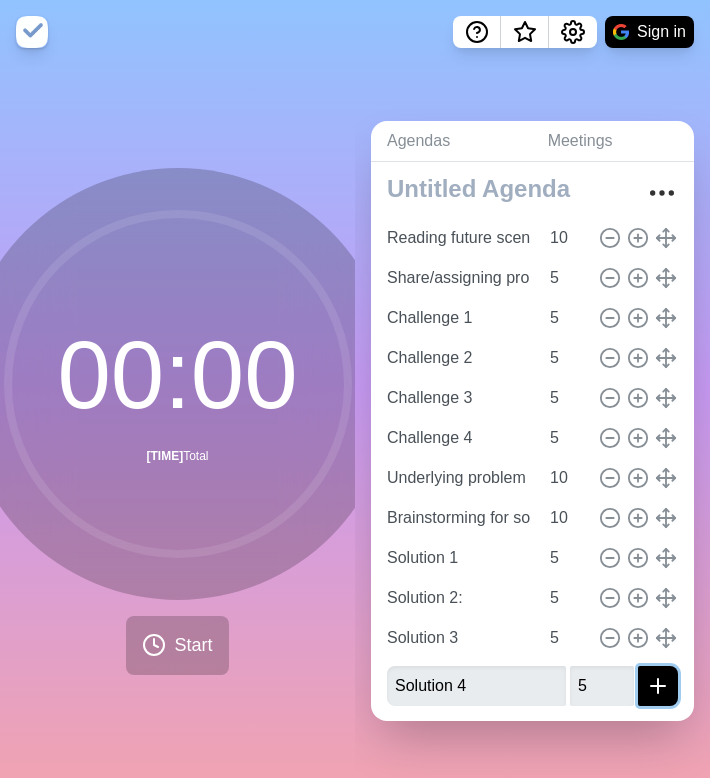 click at bounding box center (658, 686) 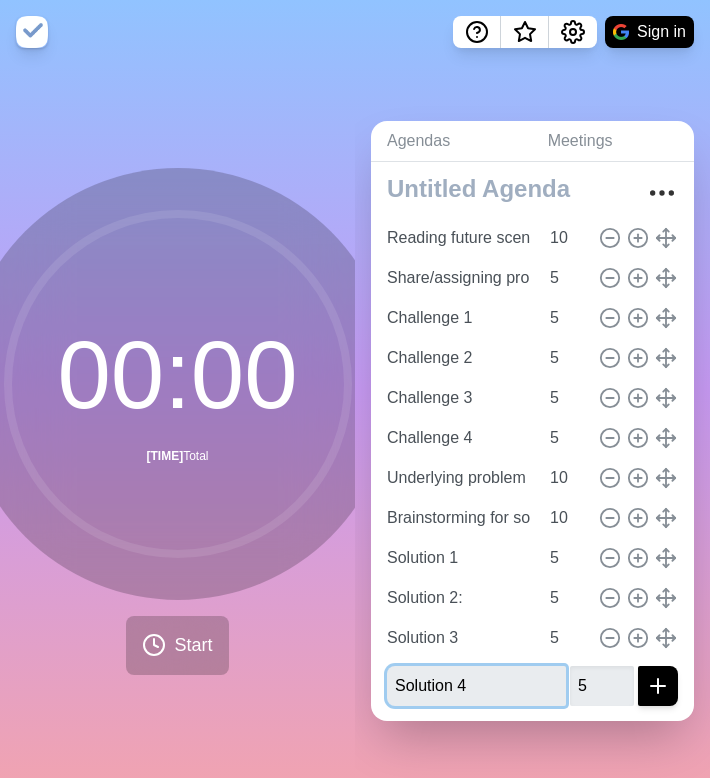 type 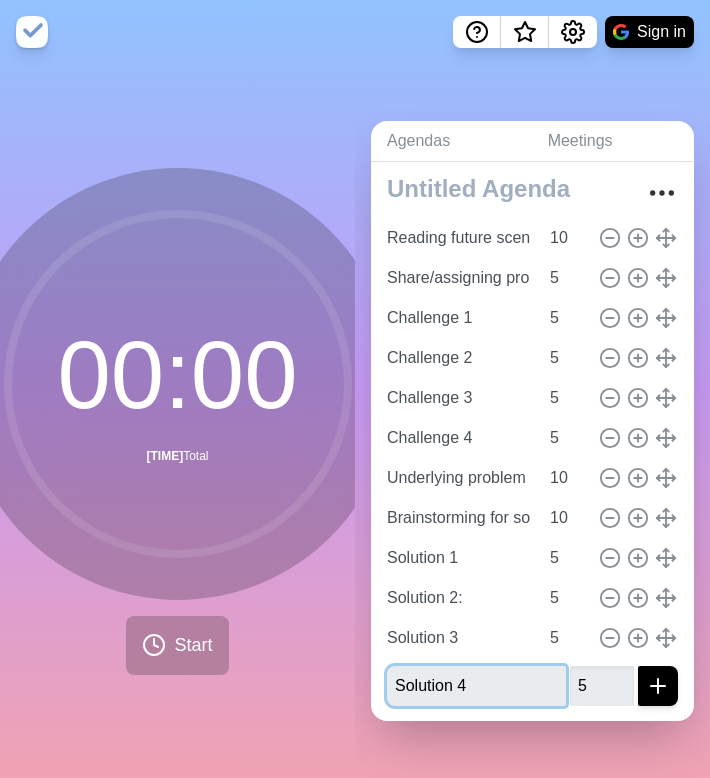 type 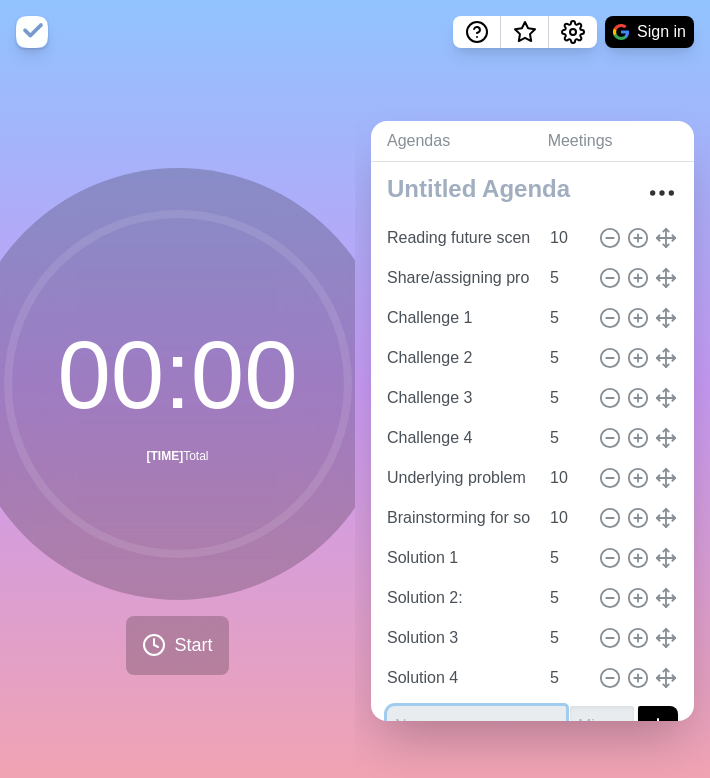 scroll, scrollTop: 91, scrollLeft: 0, axis: vertical 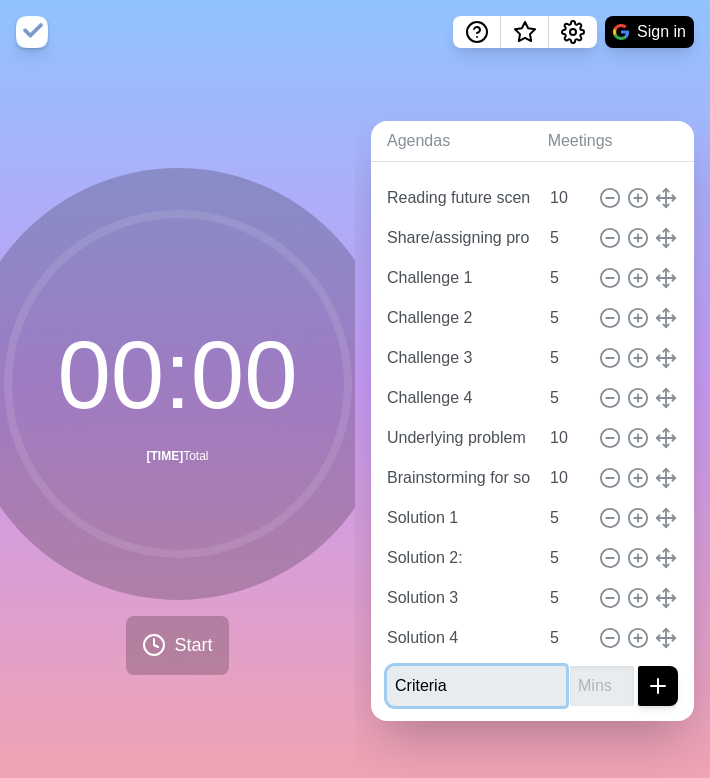 type on "Criteria" 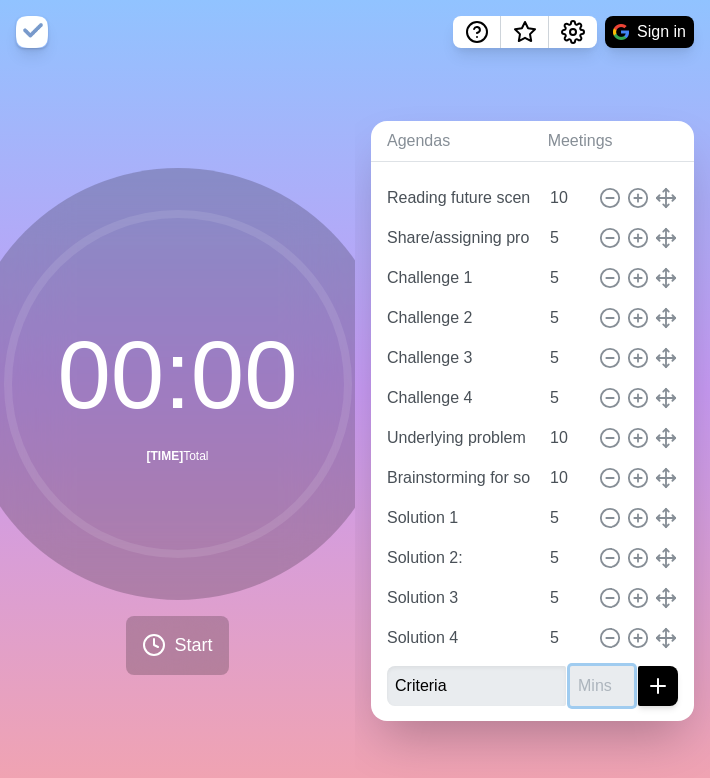 click at bounding box center [602, 686] 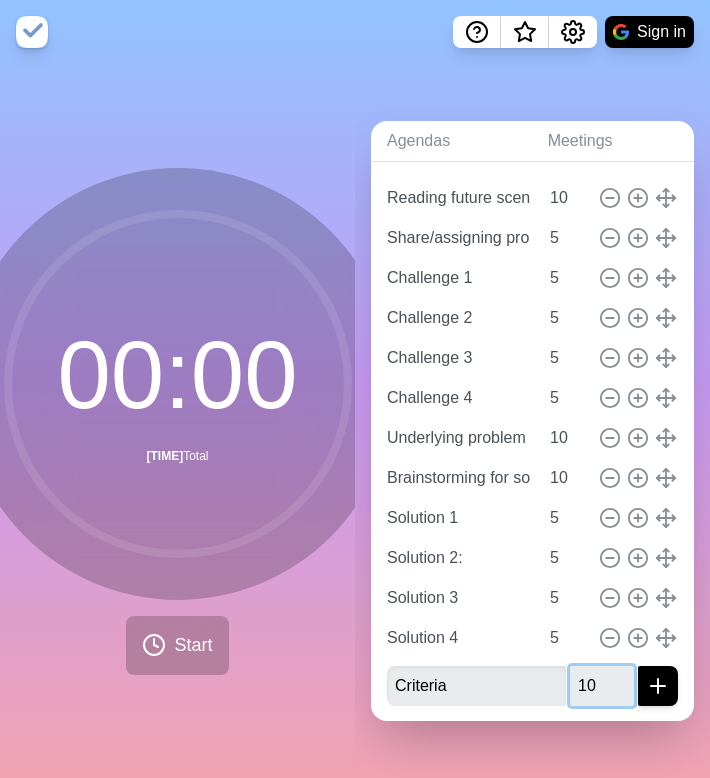 type on "10" 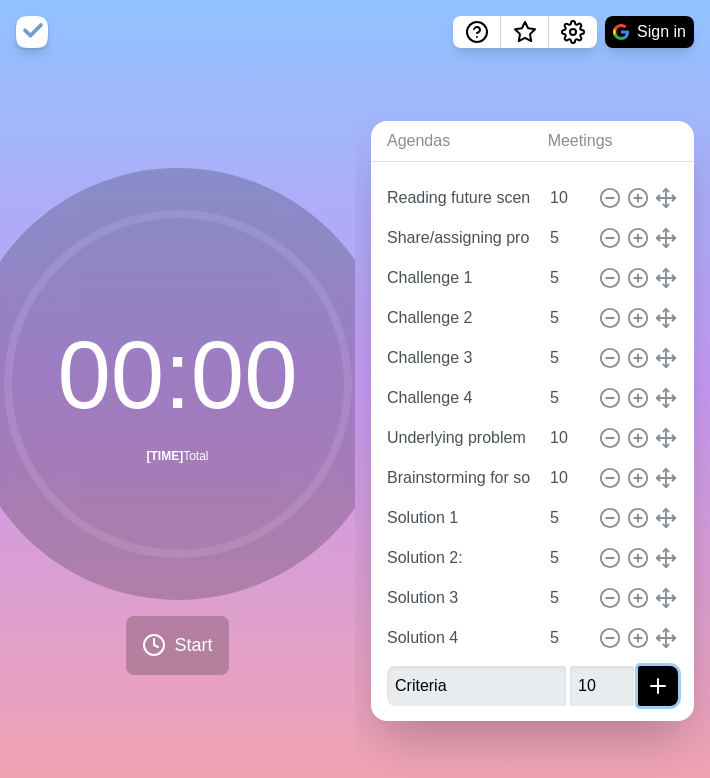 click 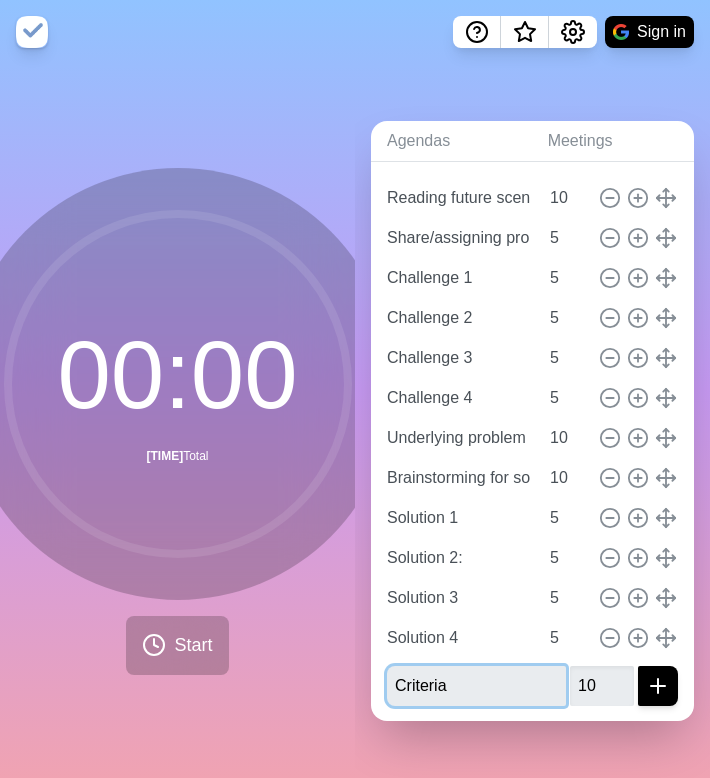 type 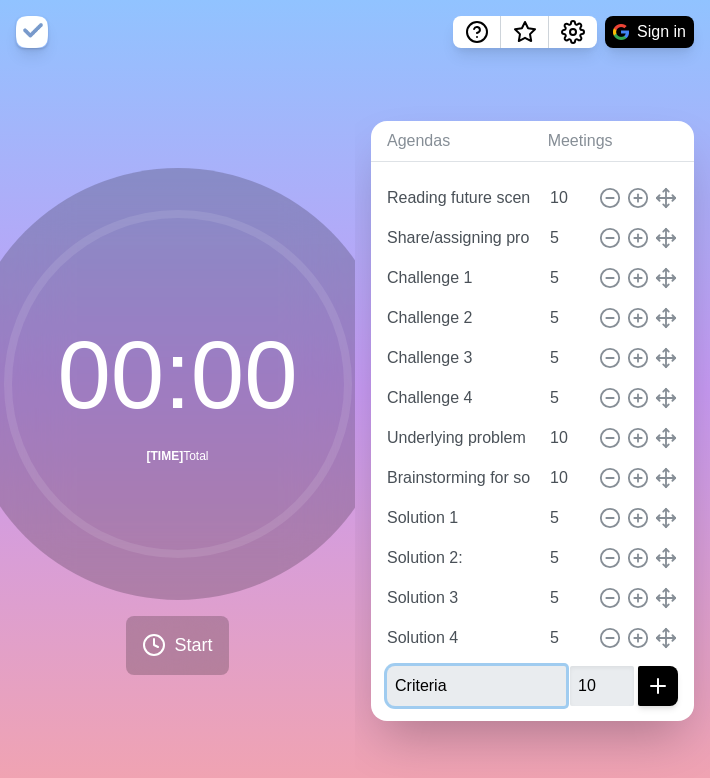 type 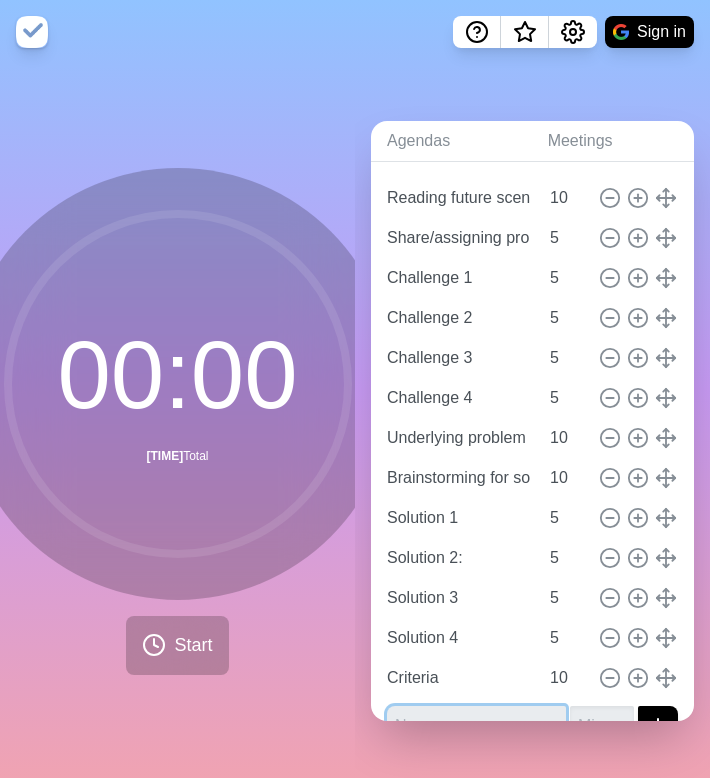 scroll, scrollTop: 131, scrollLeft: 0, axis: vertical 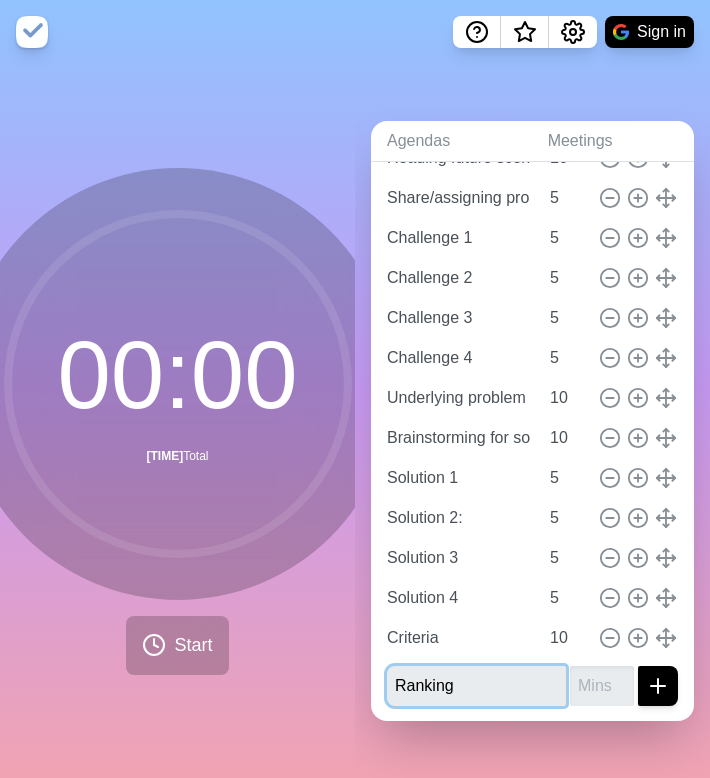 type on "Ranking" 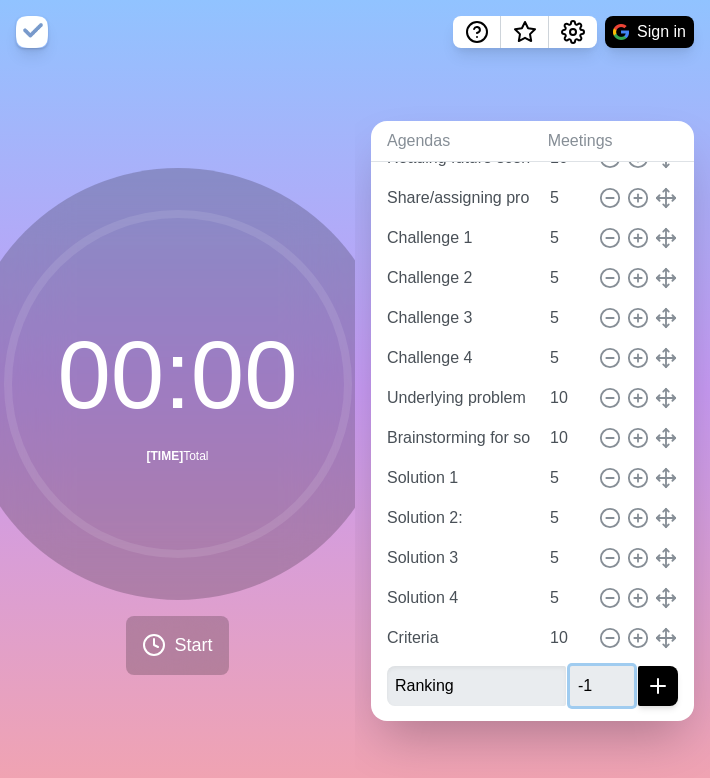 type on "-1" 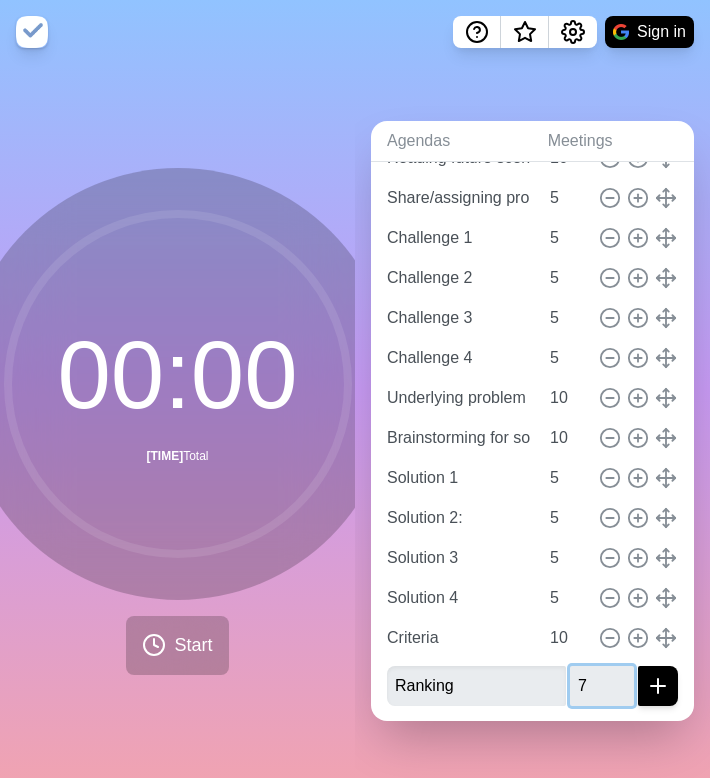 type on "7" 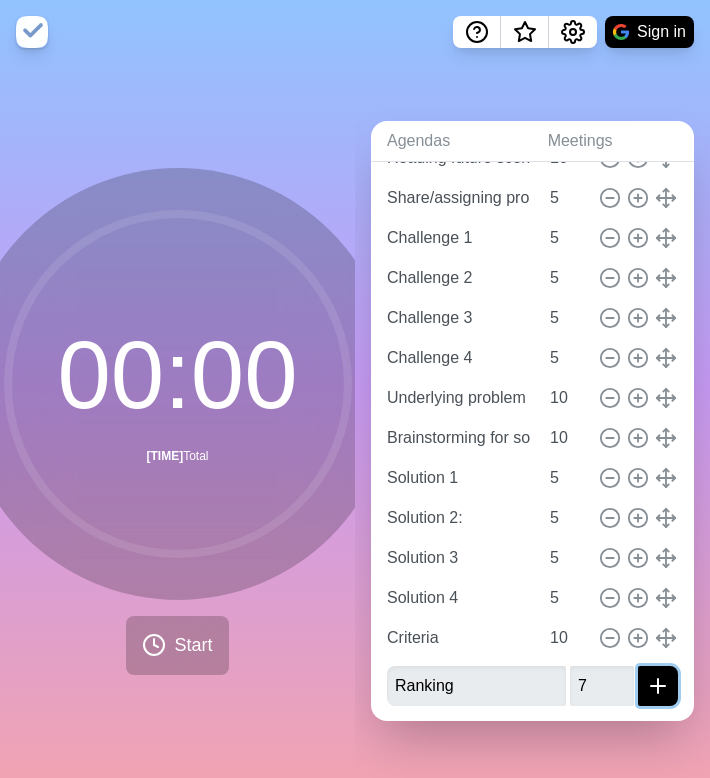 click 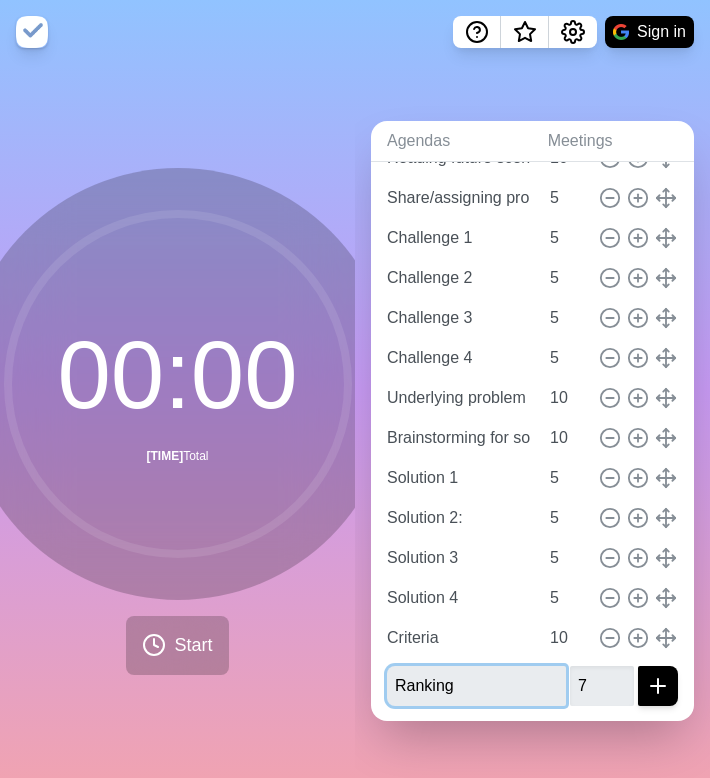 type 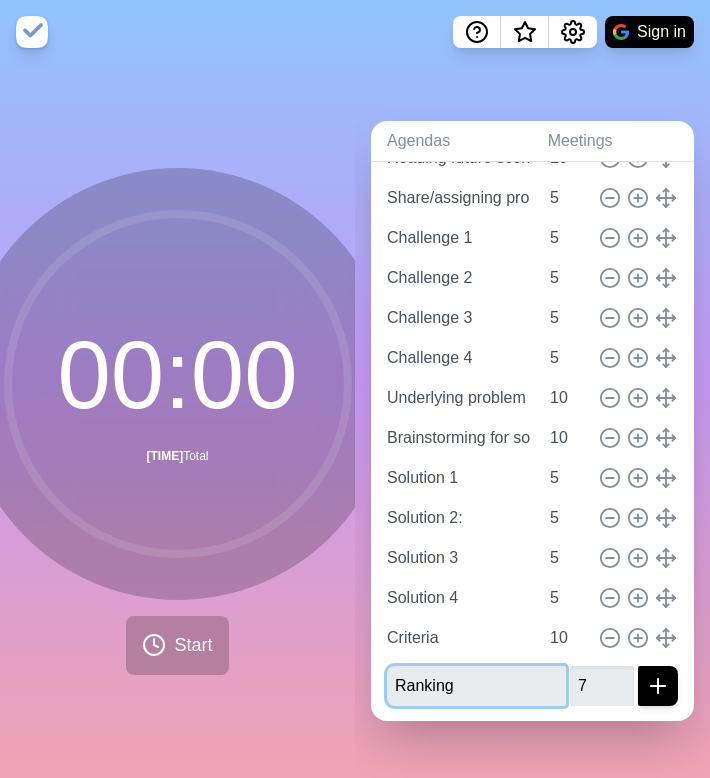 type 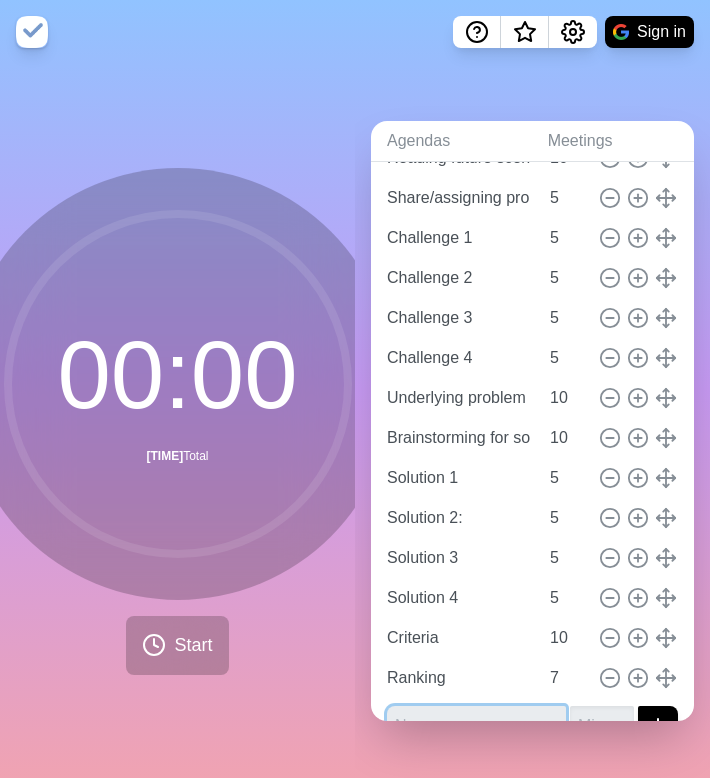 scroll, scrollTop: 171, scrollLeft: 0, axis: vertical 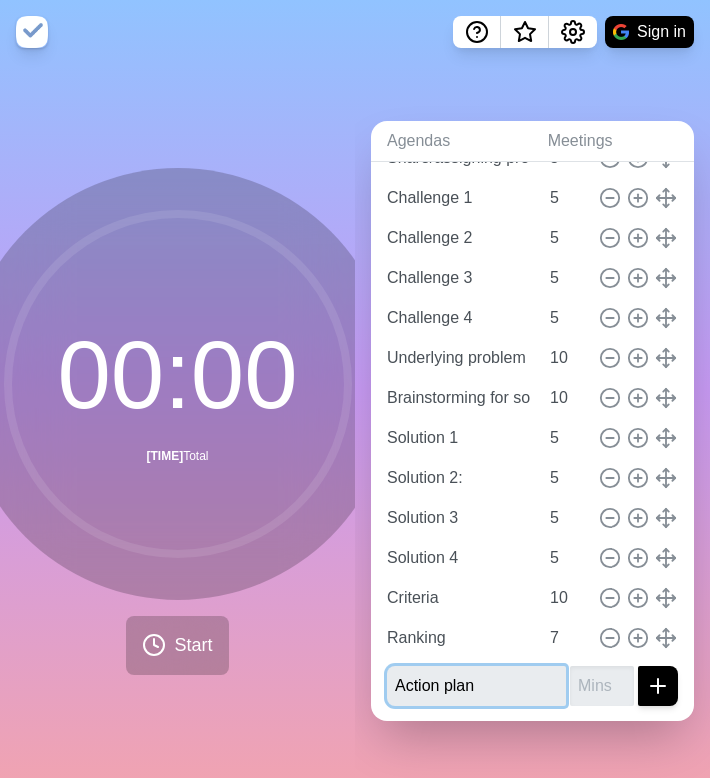 type on "Action plan" 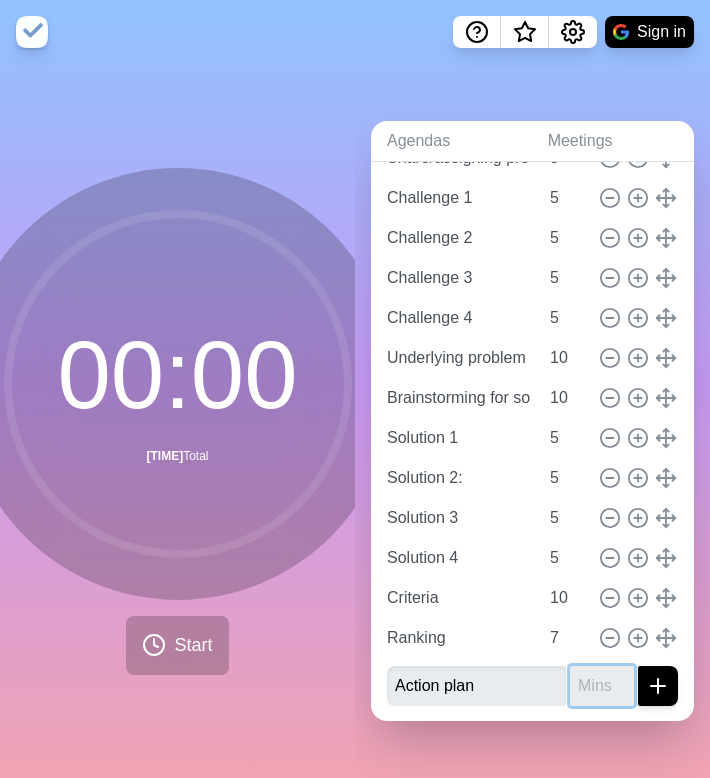 click at bounding box center [602, 686] 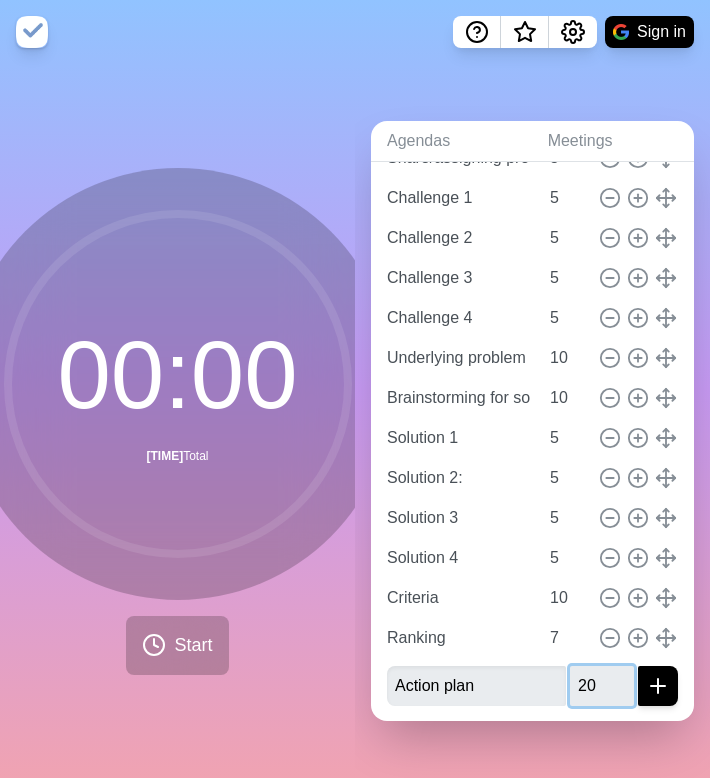 type on "20" 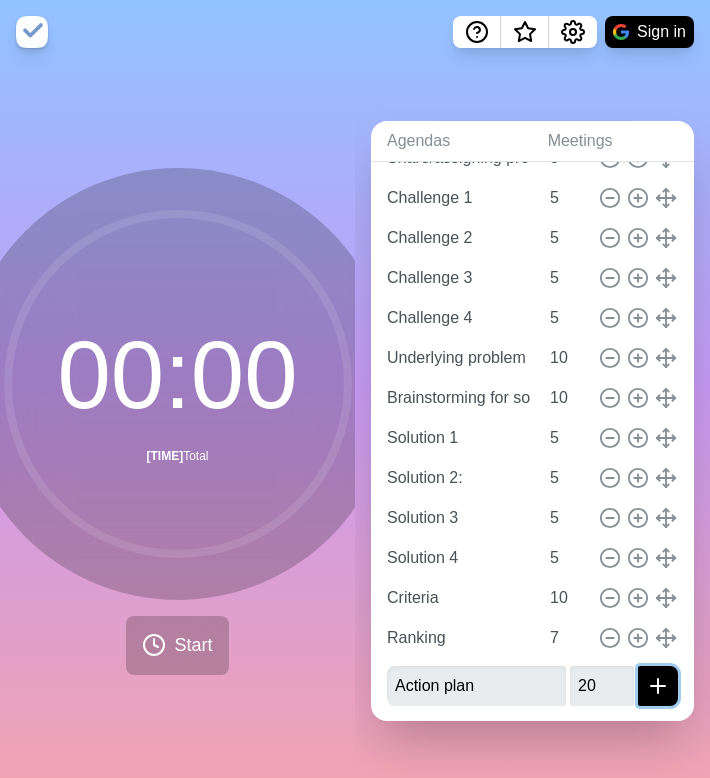 click 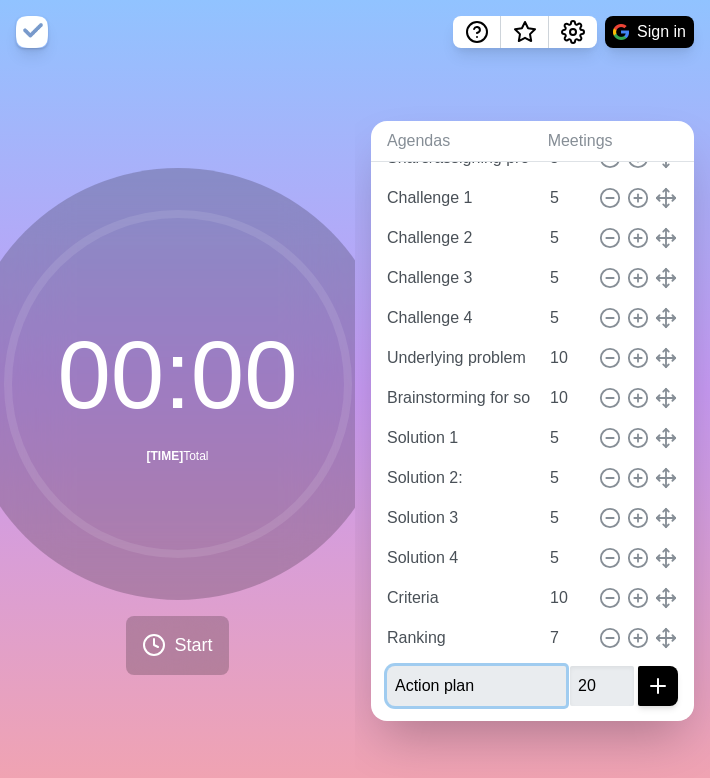 type 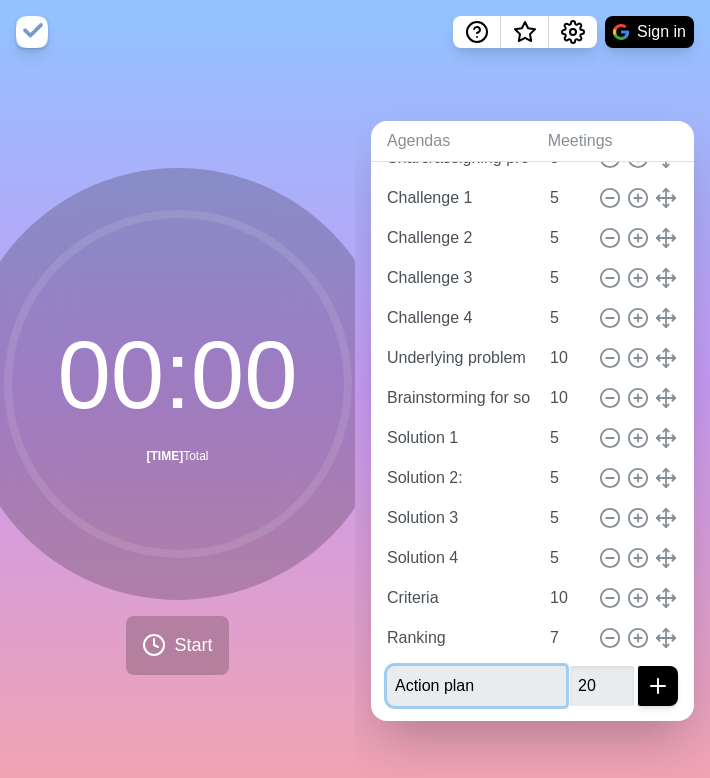 type 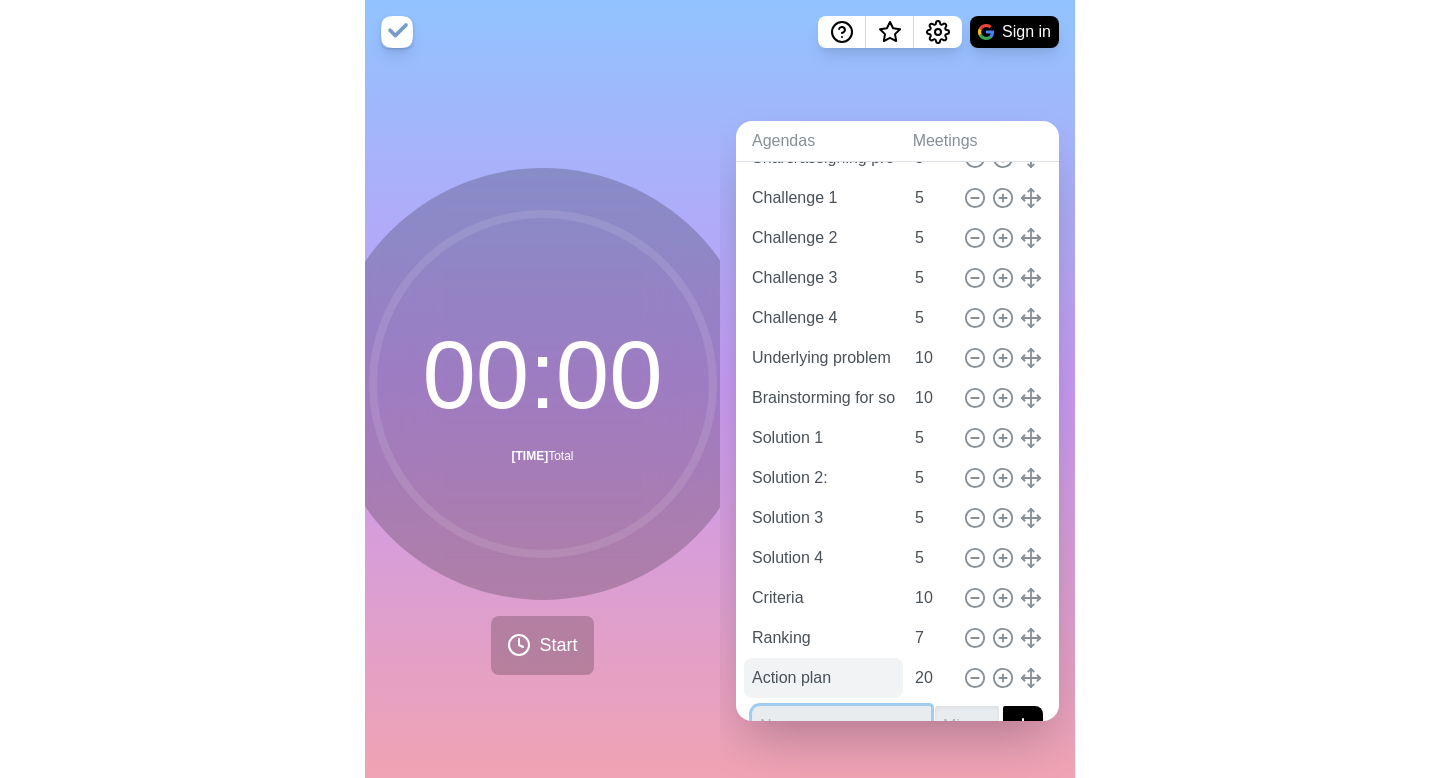 scroll, scrollTop: 211, scrollLeft: 0, axis: vertical 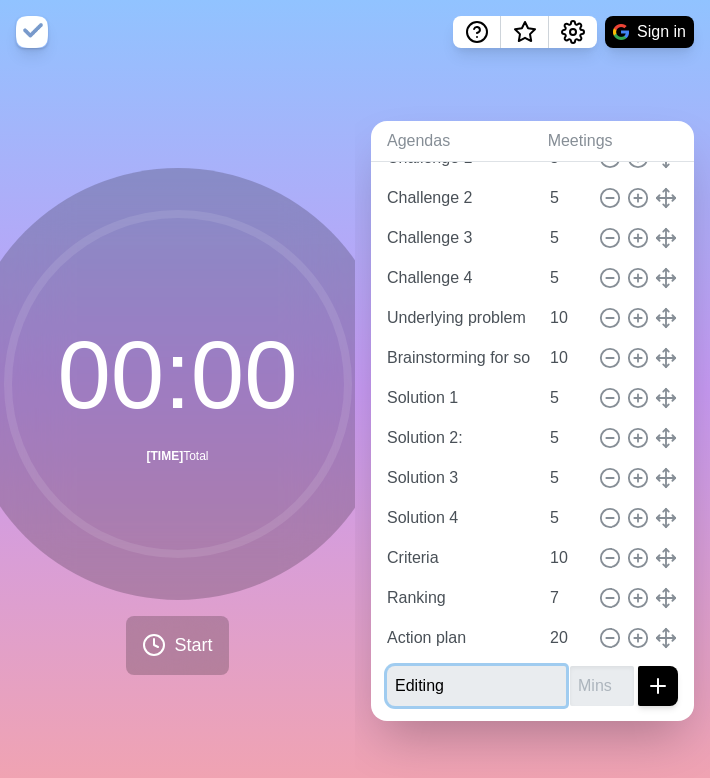 type on "Editing" 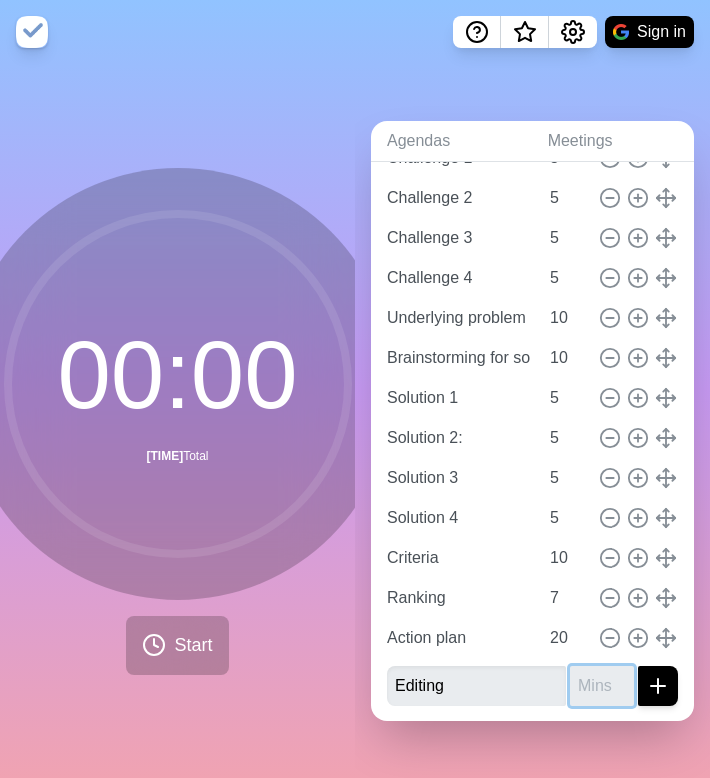 click at bounding box center [602, 686] 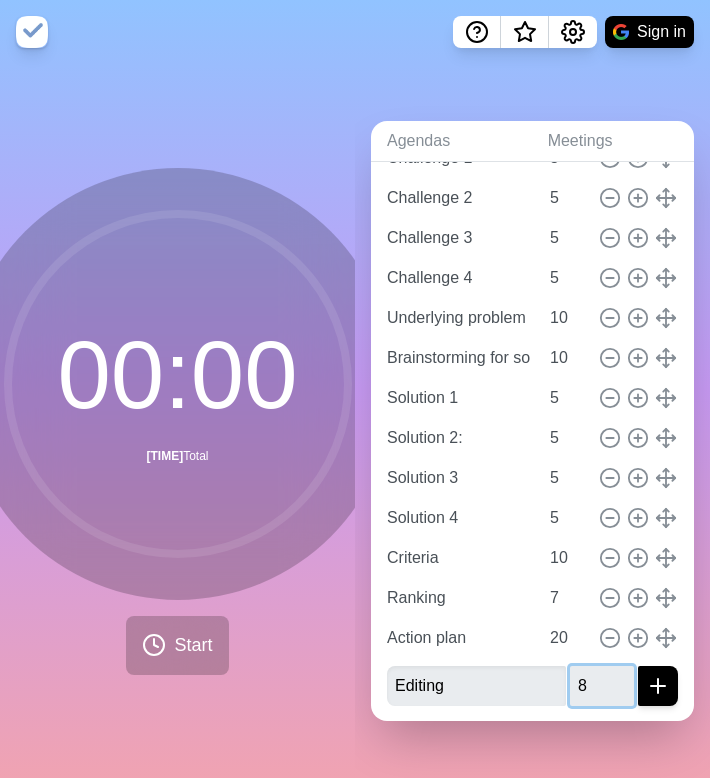 type on "8" 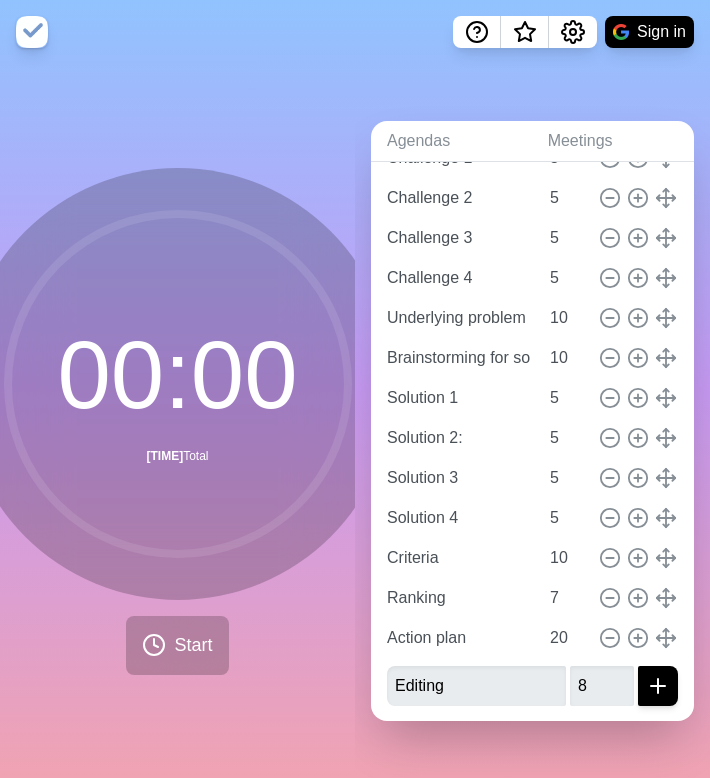 click on "[TIME]   [TIME]
Total             Start" at bounding box center [178, 421] 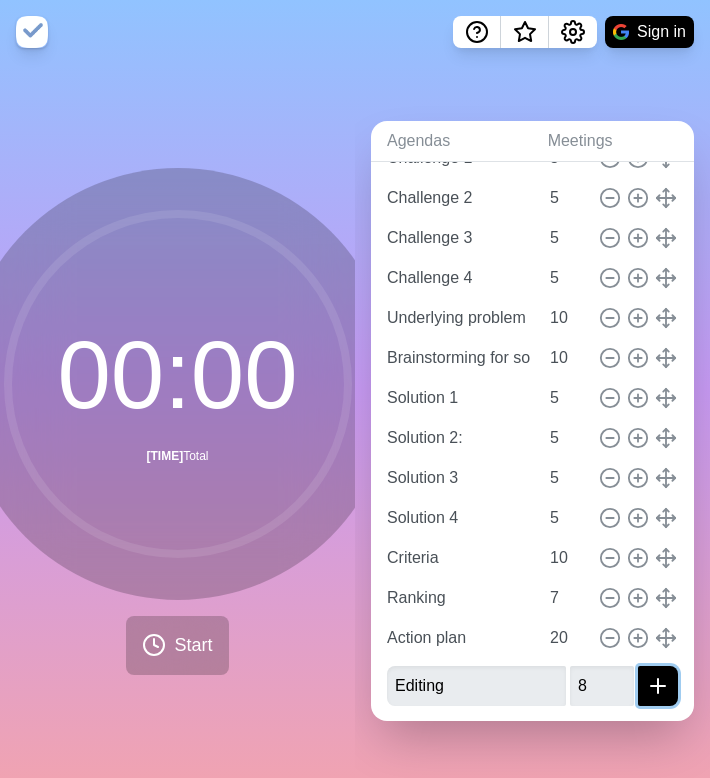 click 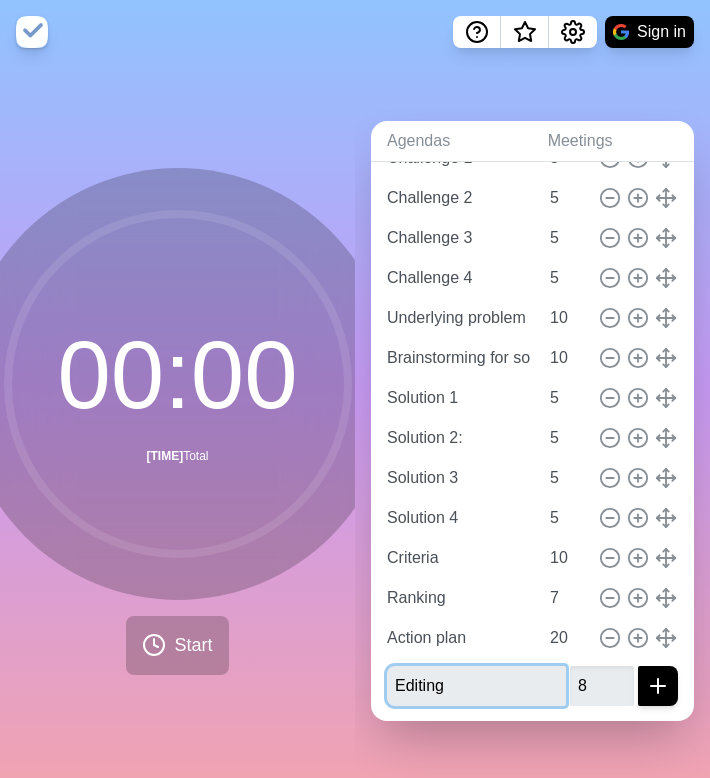 type 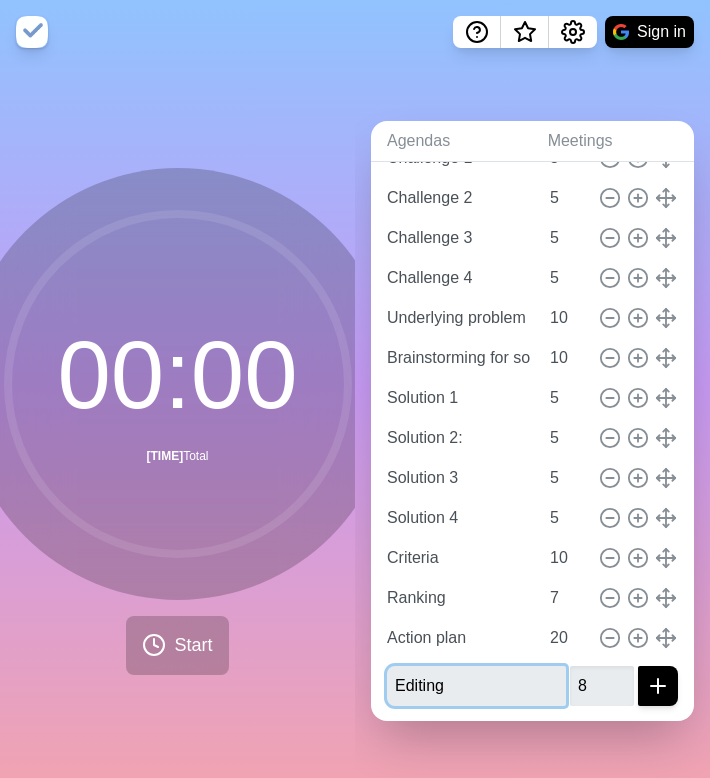 type 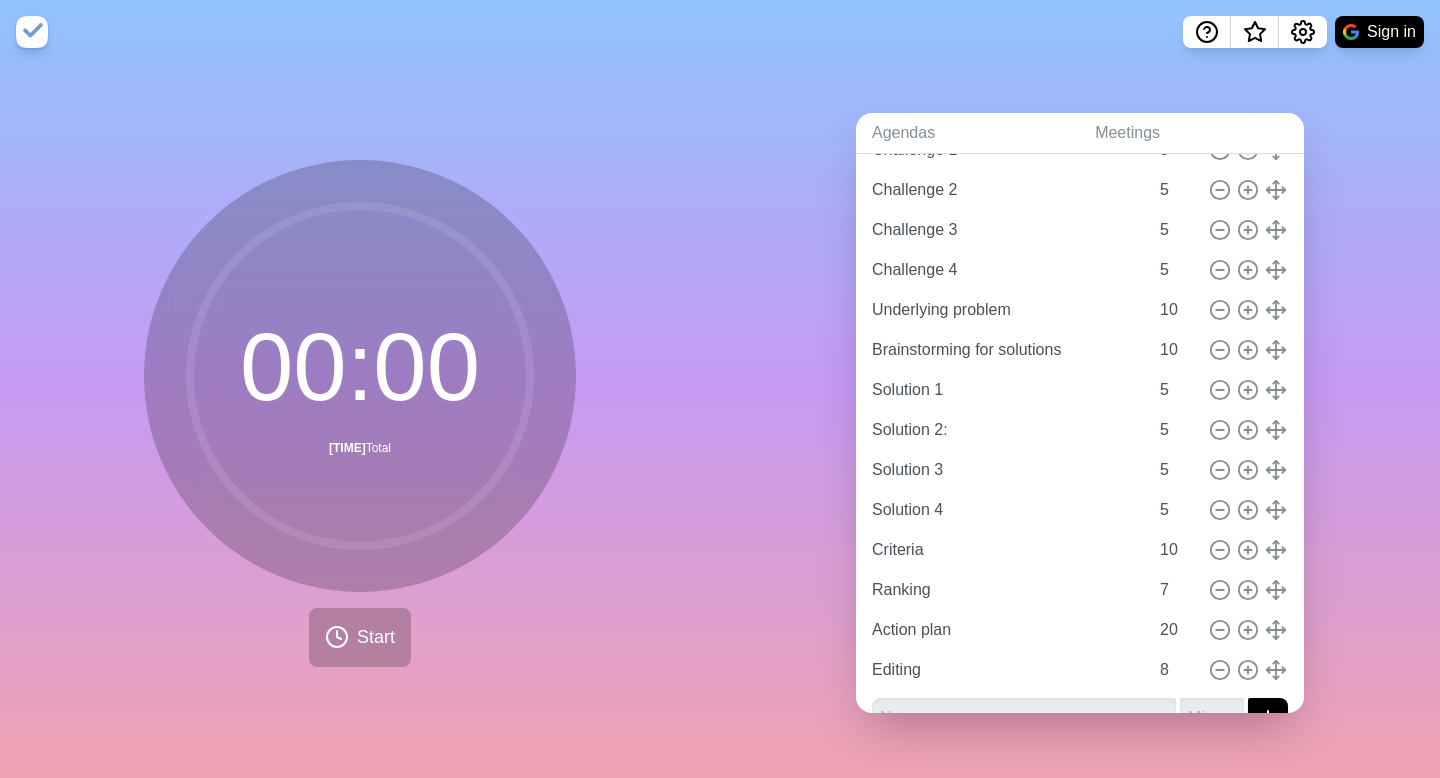 click at bounding box center [32, 32] 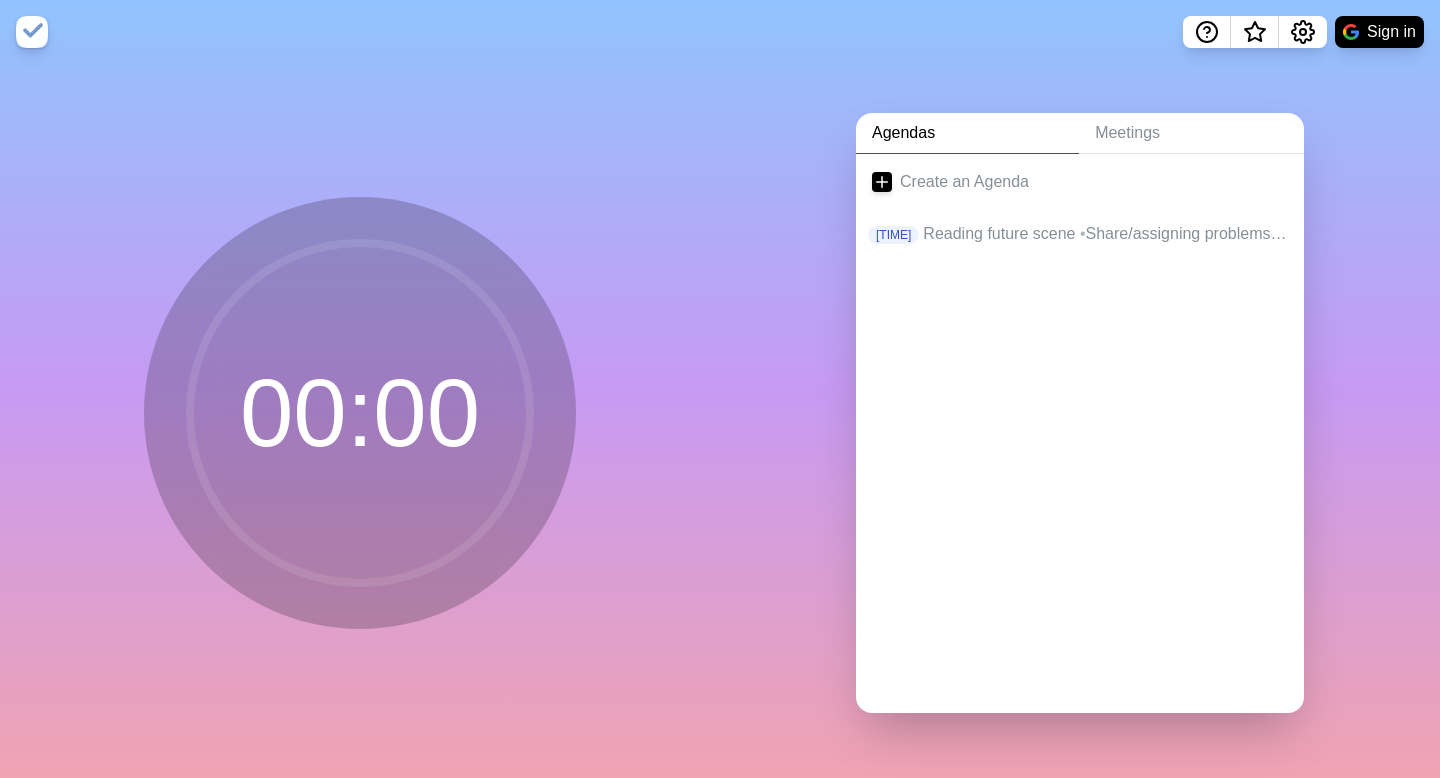 click at bounding box center [32, 32] 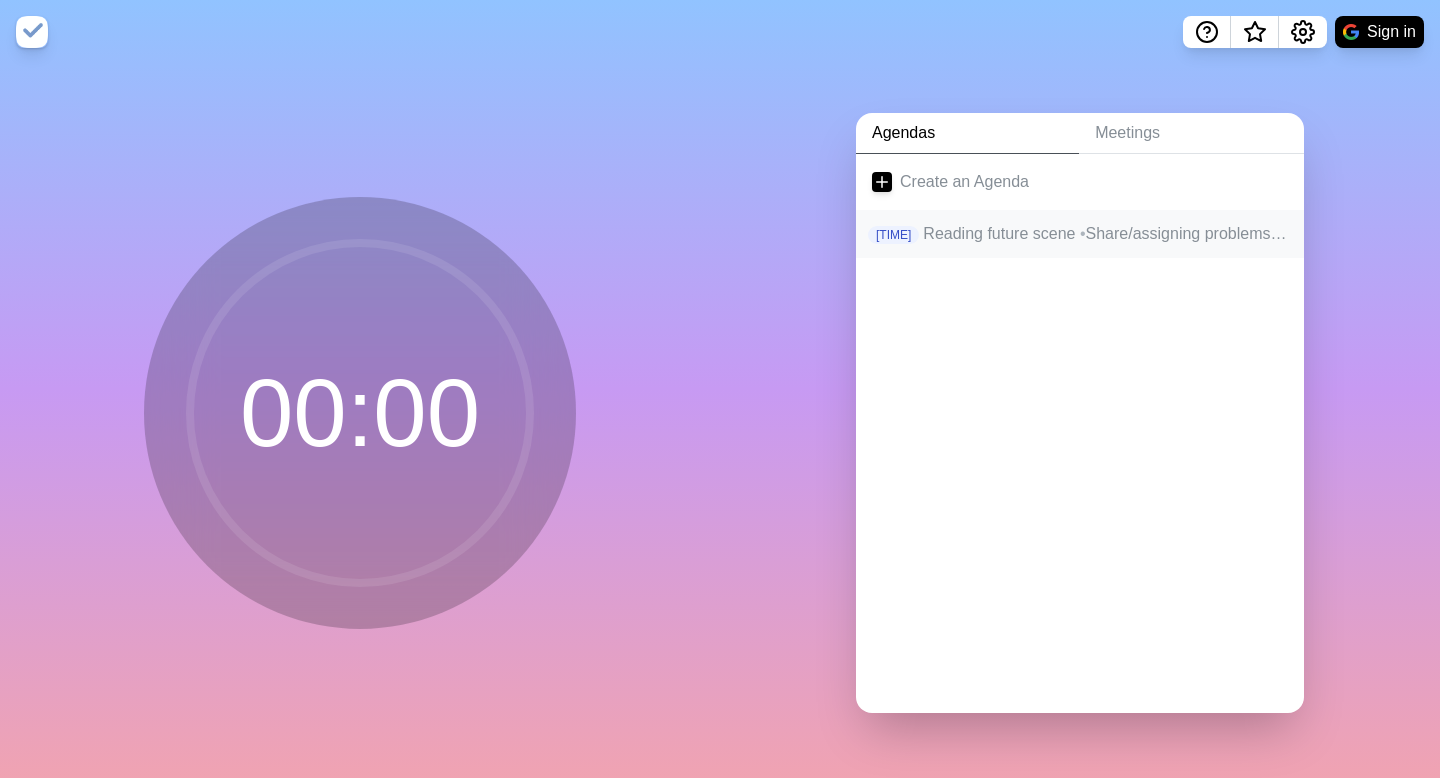 click on "Reading future scene   •  Share/assigning problems   •  Challenge 1    •  Challenge 2   •  Challenge 3   •  Challenge 4   •  Underlying problem   •  Brainstorming for solutions   •  Solution 1   •  Solution 2:   •  Solution 3   •  Solution 4   •  Criteria   •  Ranking   •  Action plan   •  Editing" at bounding box center [1105, 234] 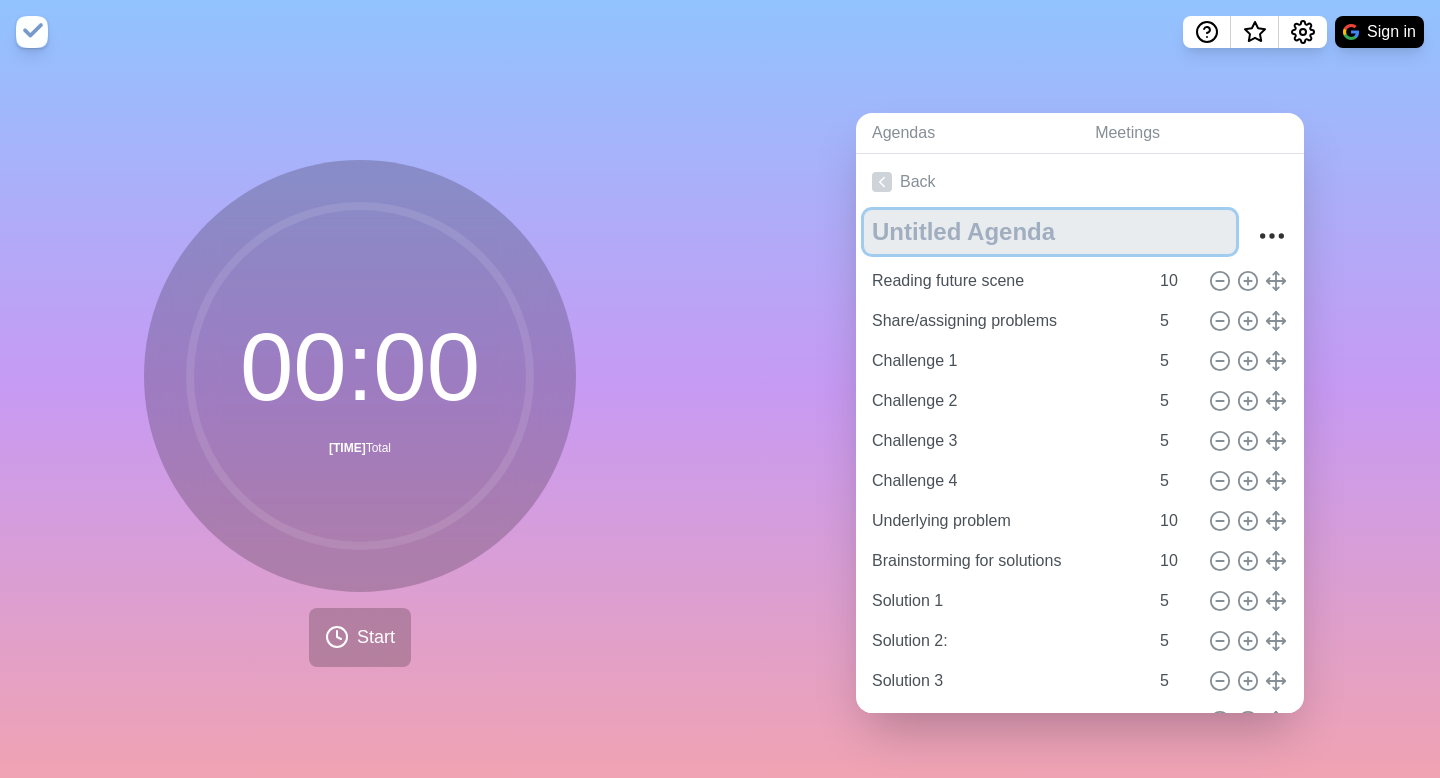 click at bounding box center (1050, 232) 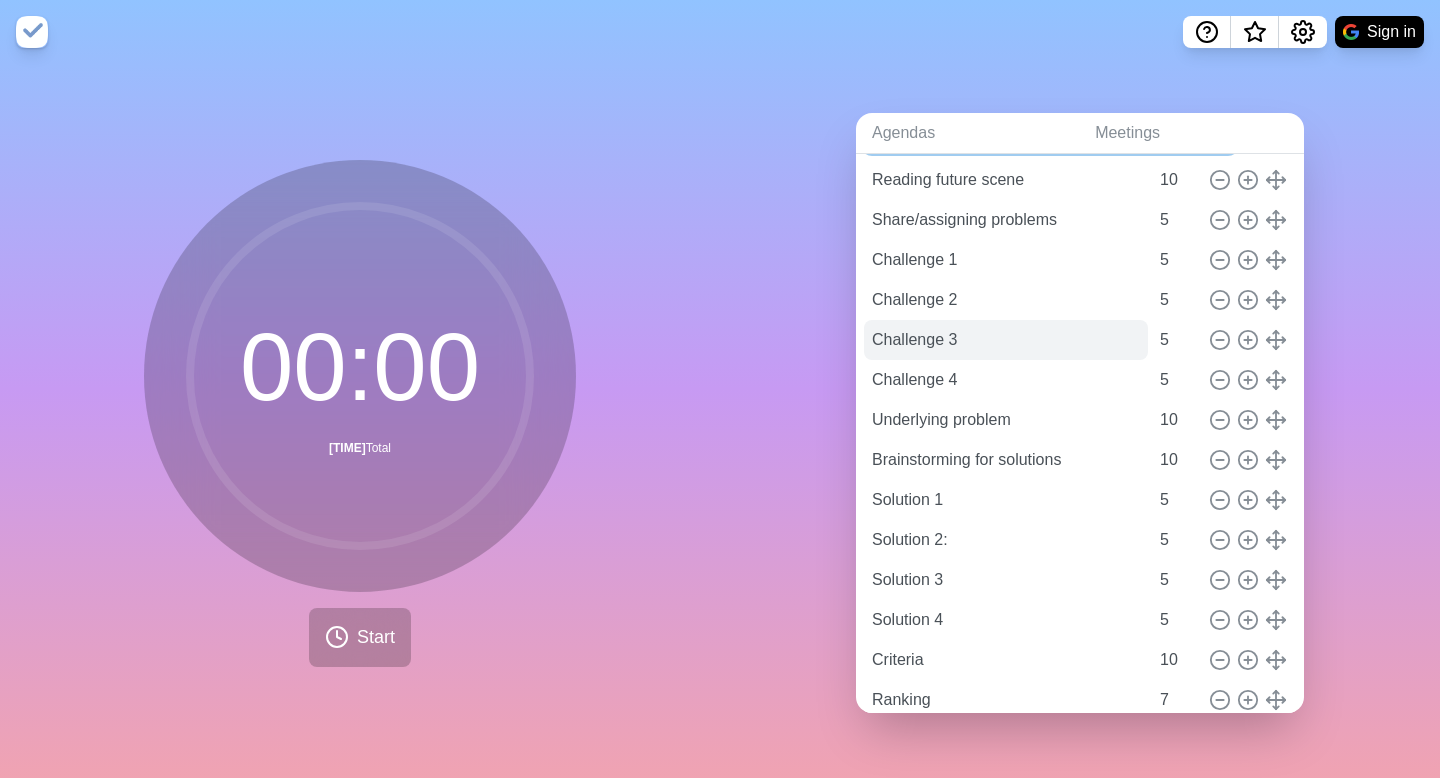 scroll, scrollTop: 0, scrollLeft: 0, axis: both 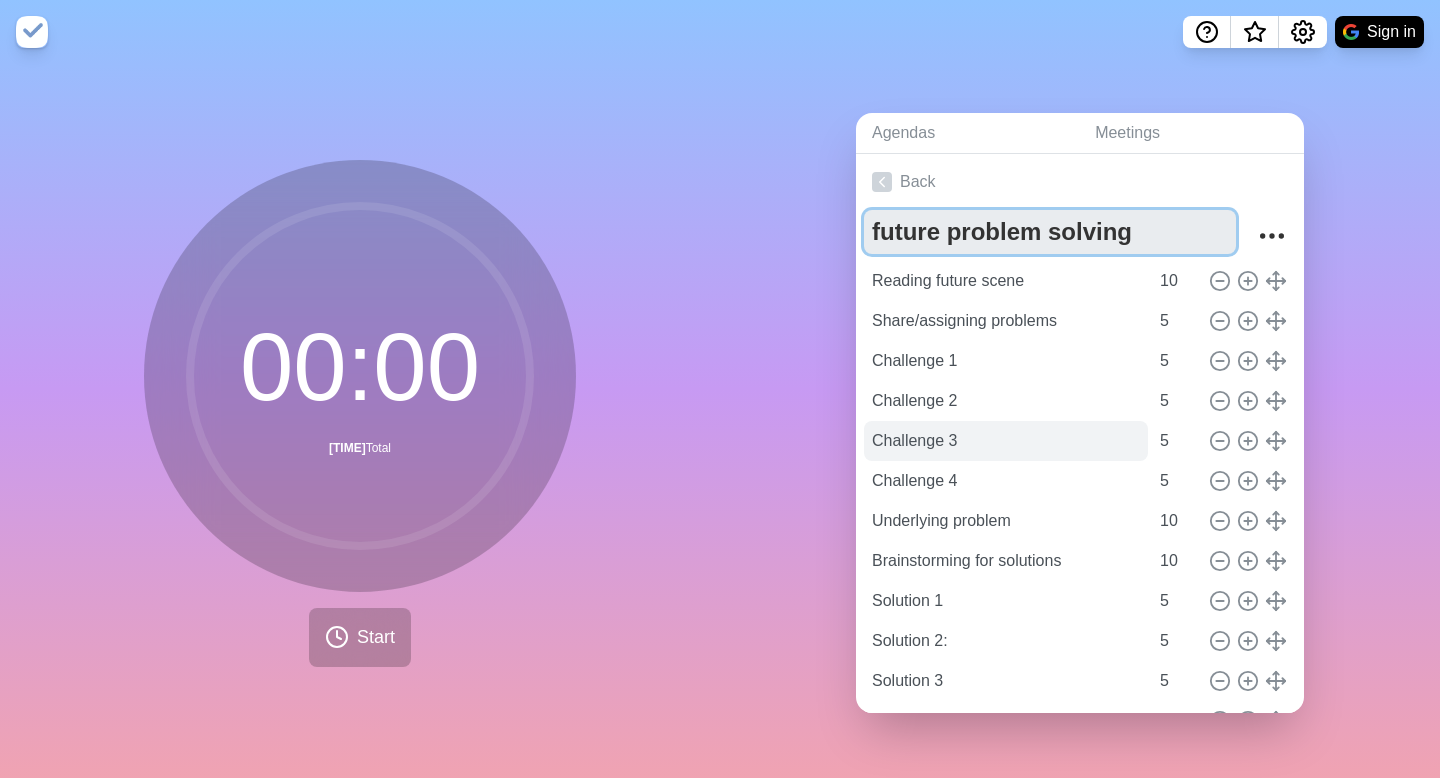 type on "future problem solving" 